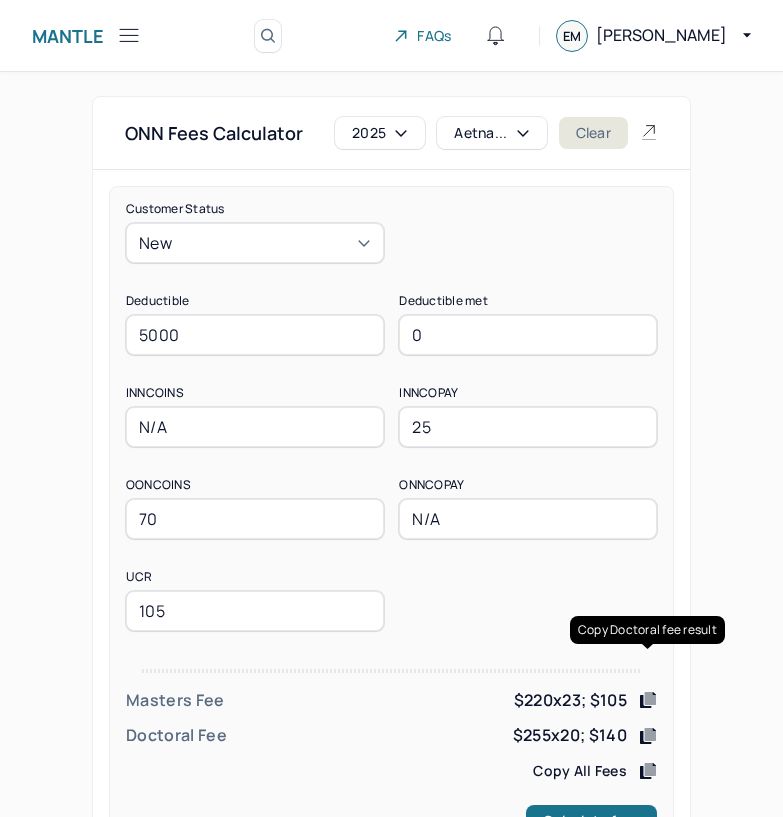 scroll, scrollTop: 78, scrollLeft: 0, axis: vertical 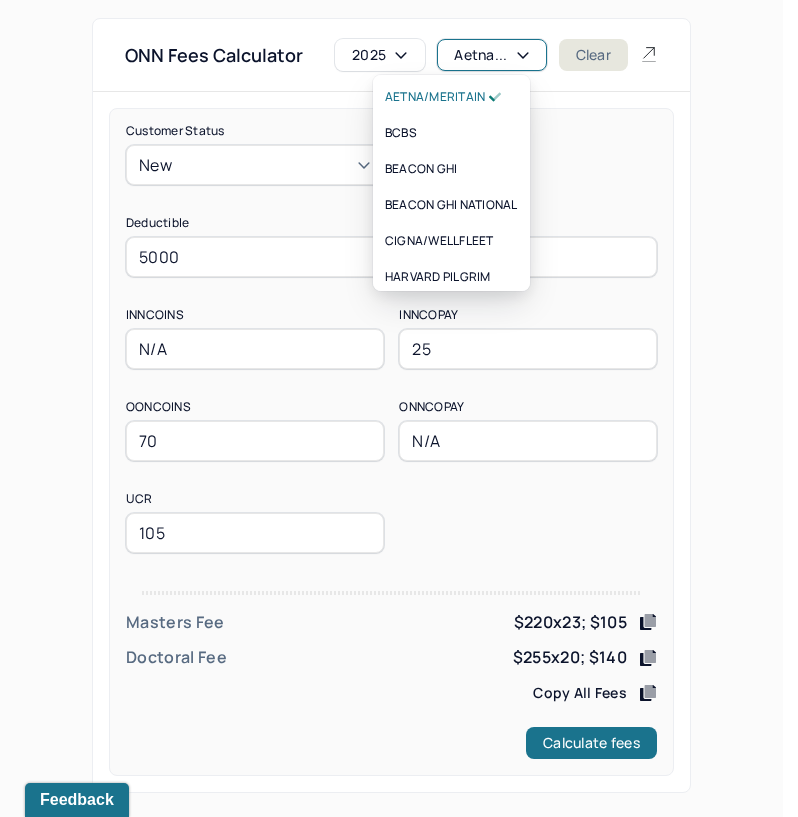 click on "Aetna..." at bounding box center [491, 55] 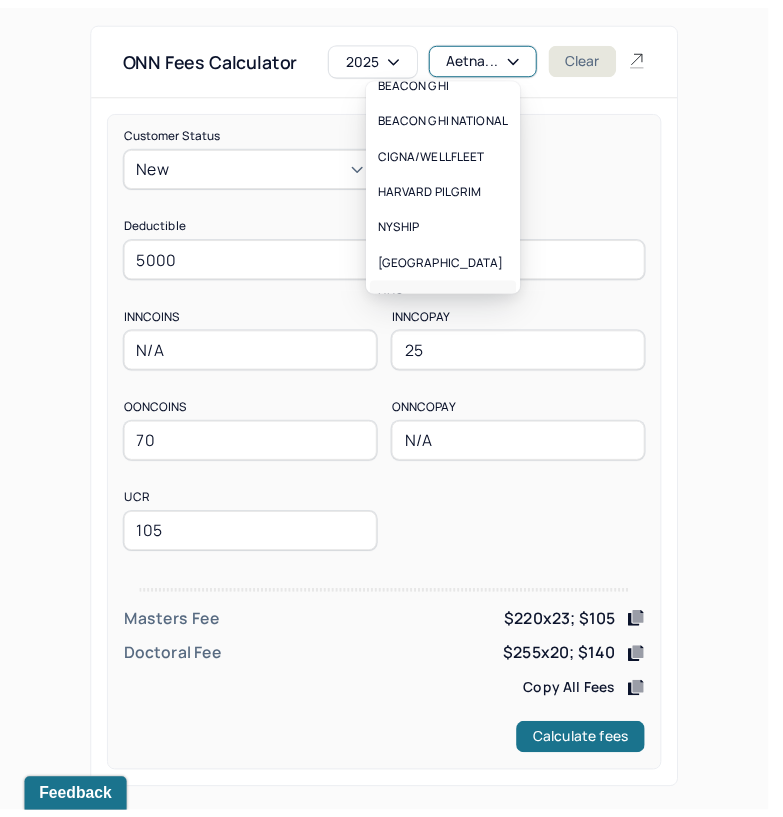scroll, scrollTop: 188, scrollLeft: 0, axis: vertical 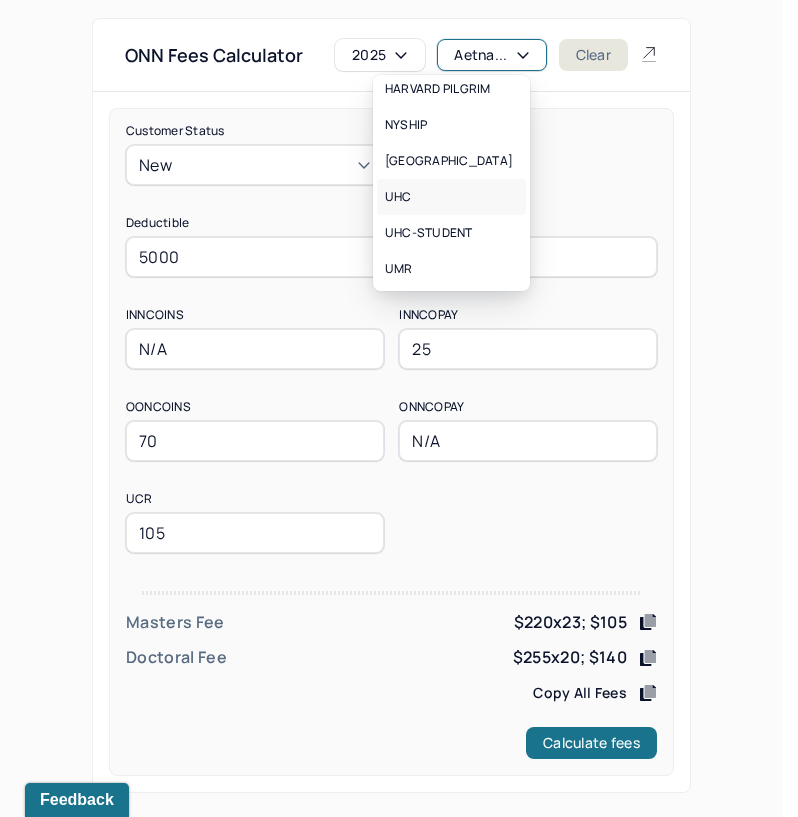 click on "UHC" at bounding box center [451, 197] 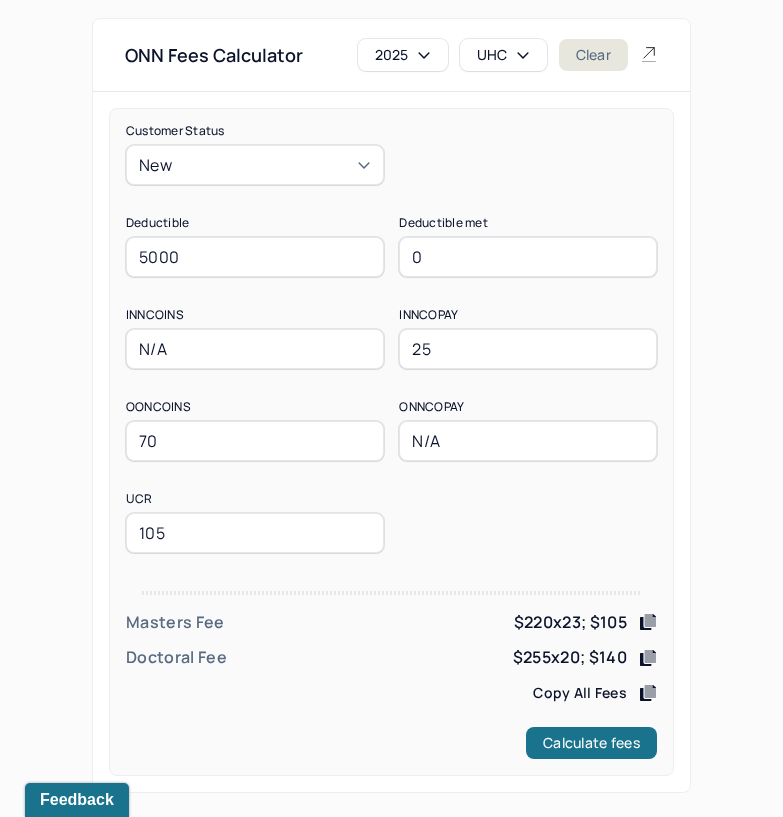 click on "New" at bounding box center [255, 165] 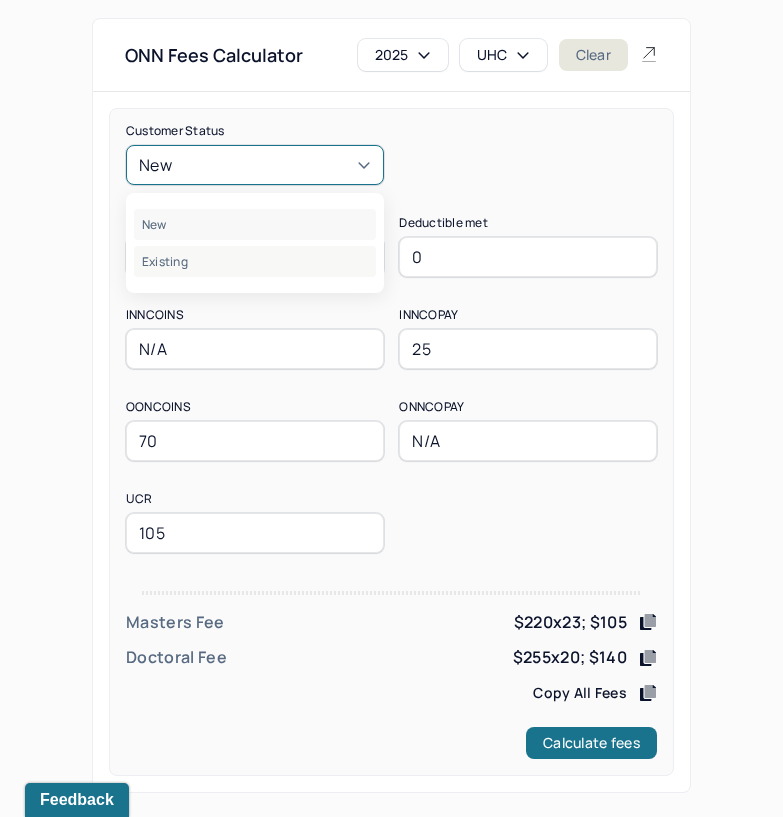 click on "Existing" at bounding box center (255, 261) 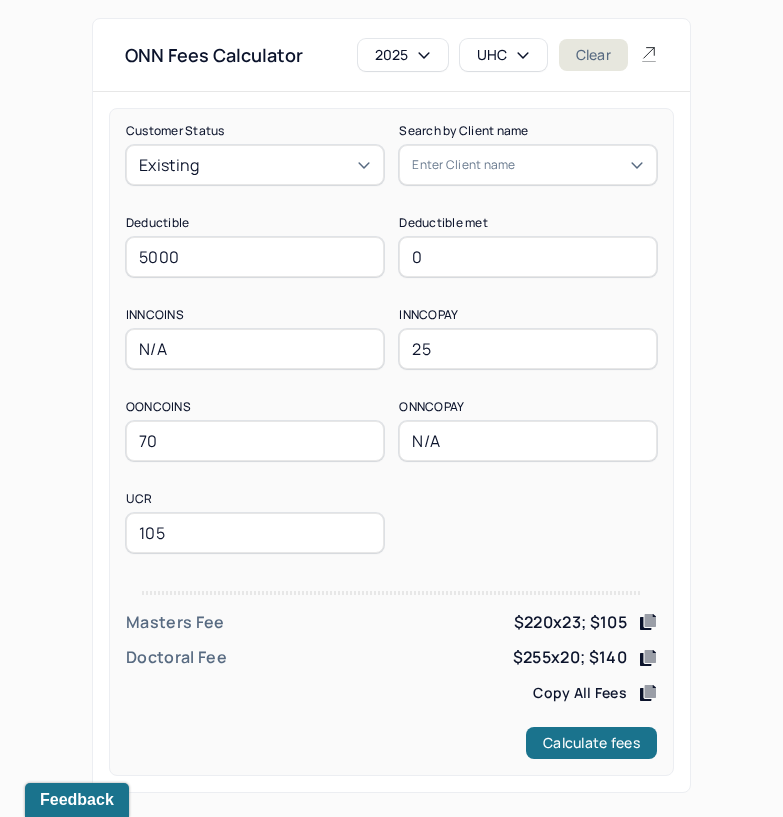drag, startPoint x: 213, startPoint y: 244, endPoint x: 102, endPoint y: 256, distance: 111.64677 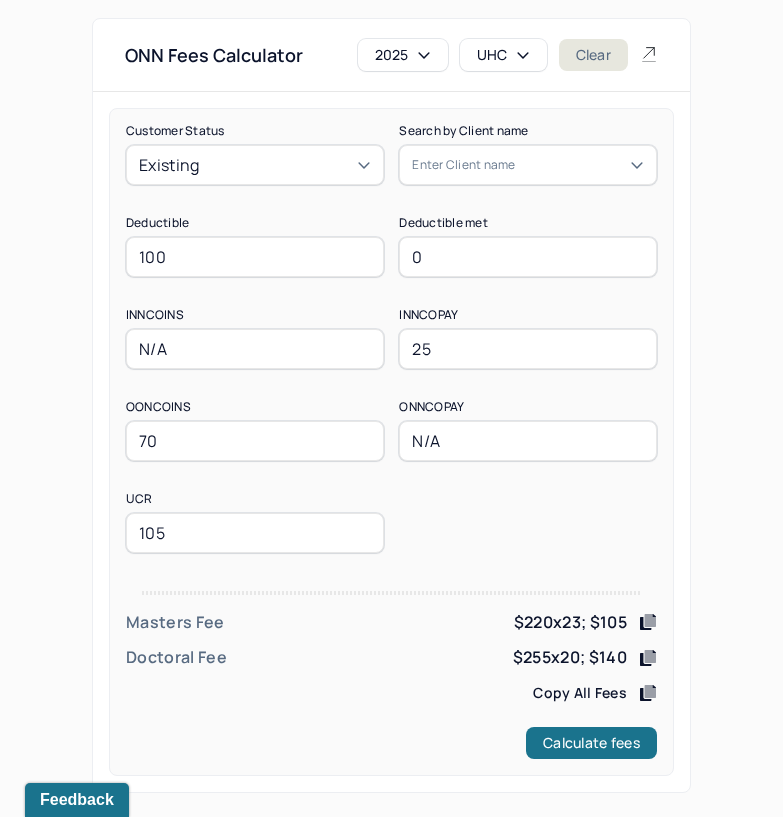 type on "100" 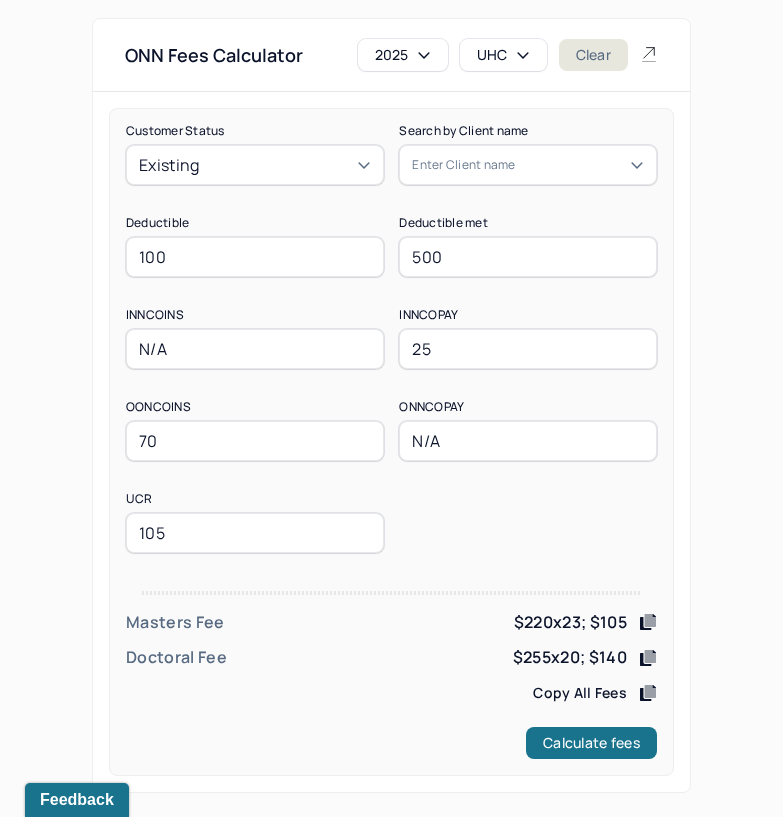 type on "500" 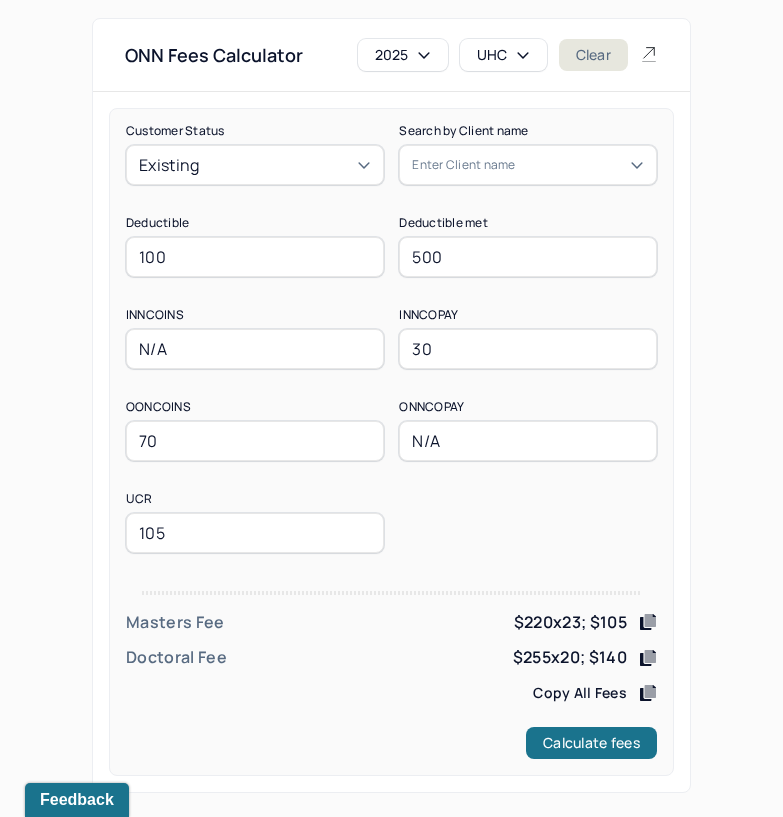 type on "30" 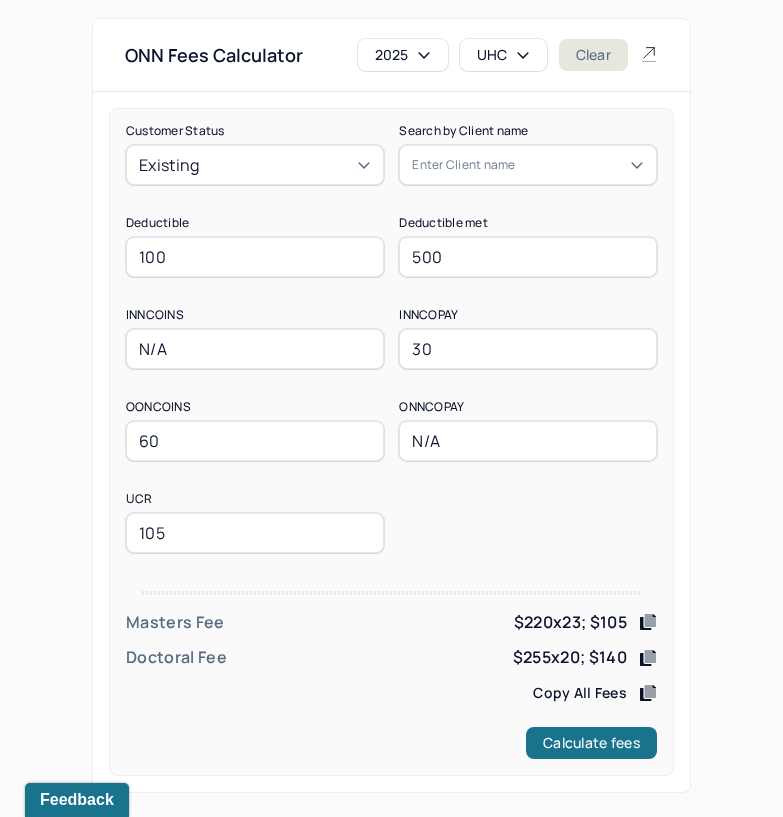type on "60" 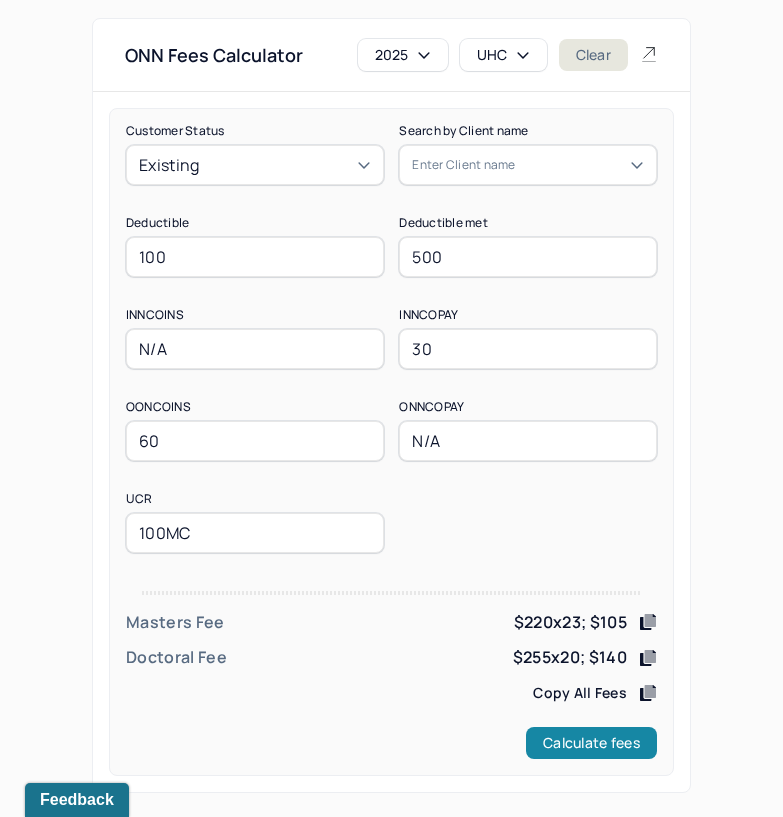 type on "100MC" 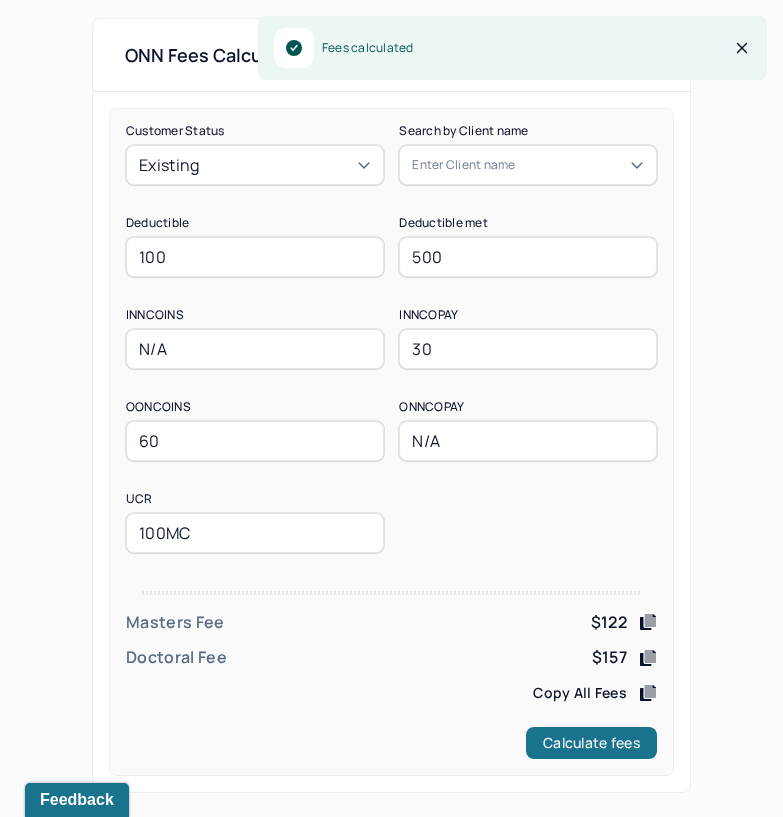 drag, startPoint x: 477, startPoint y: 255, endPoint x: 355, endPoint y: 253, distance: 122.016396 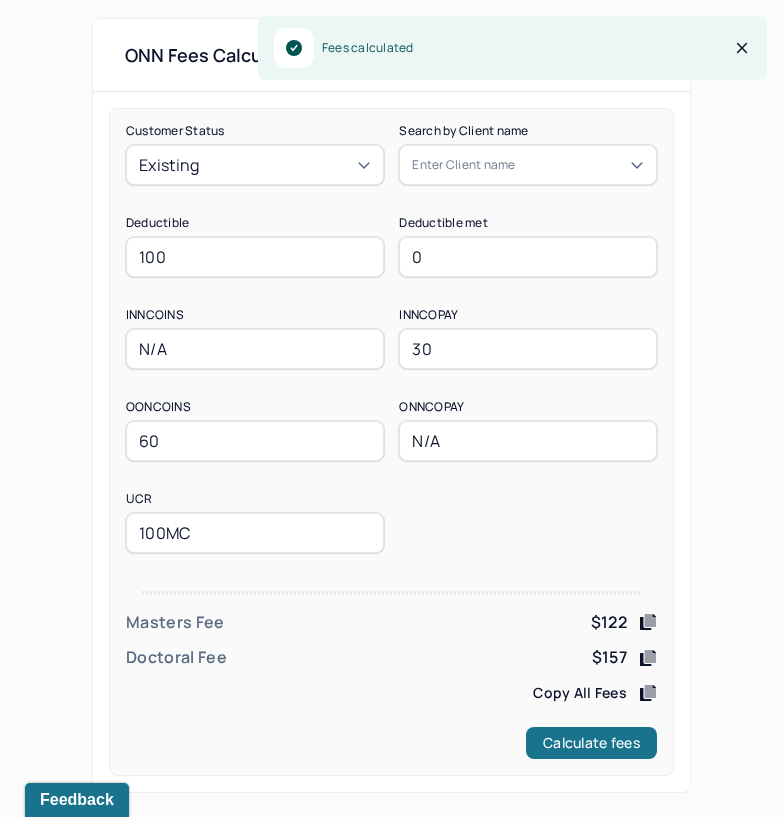 type on "0" 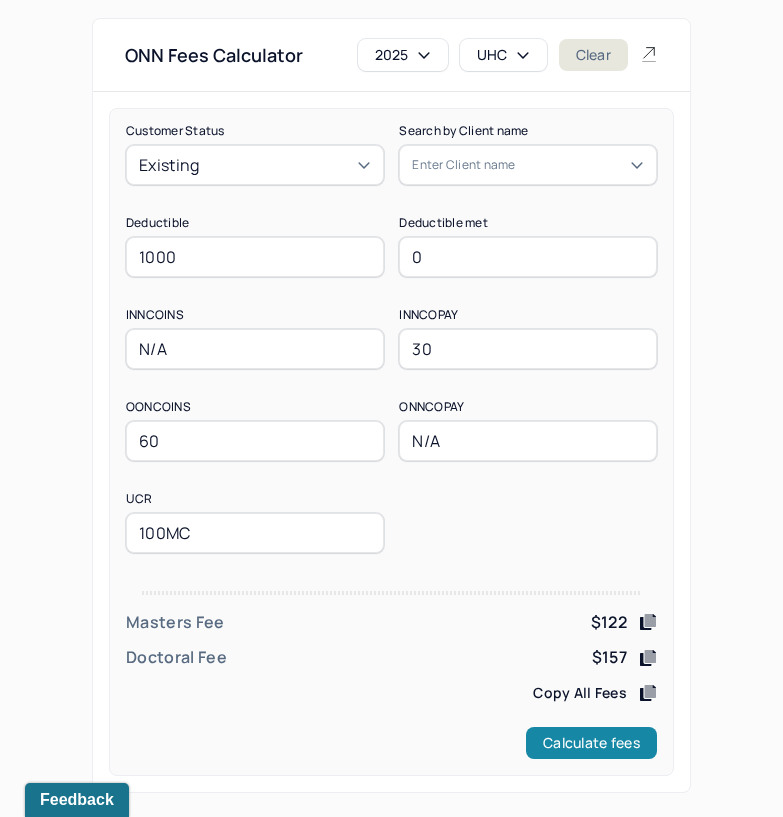 type on "1000" 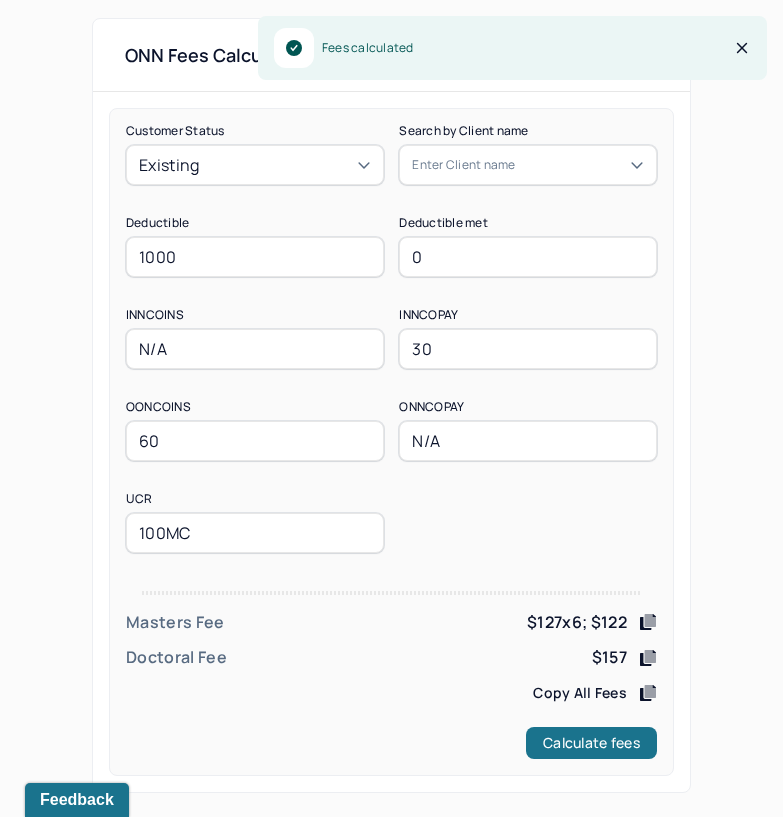 drag, startPoint x: 455, startPoint y: 263, endPoint x: 403, endPoint y: 265, distance: 52.03845 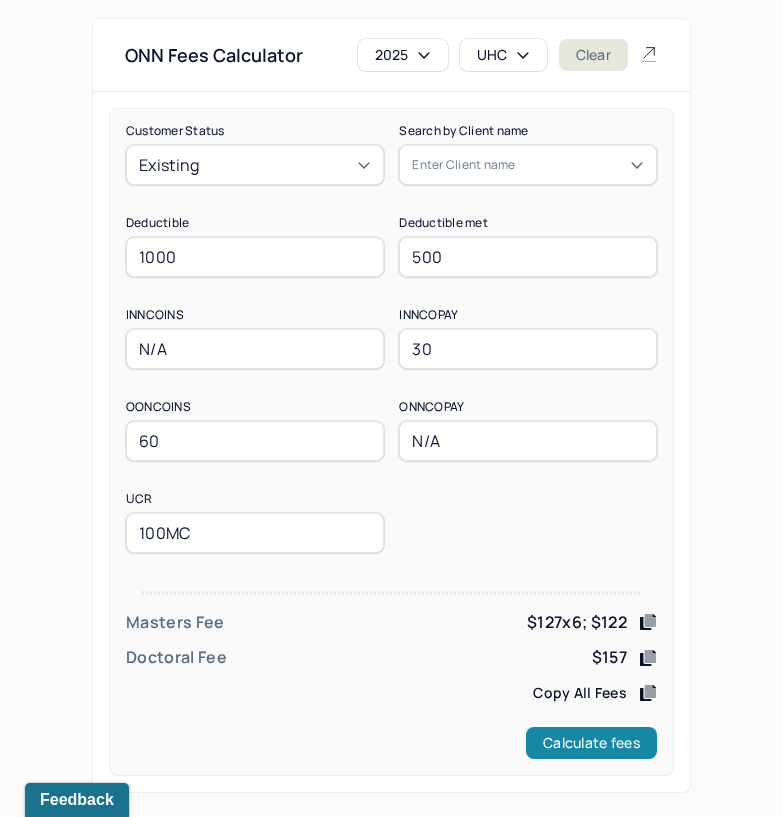 type on "500" 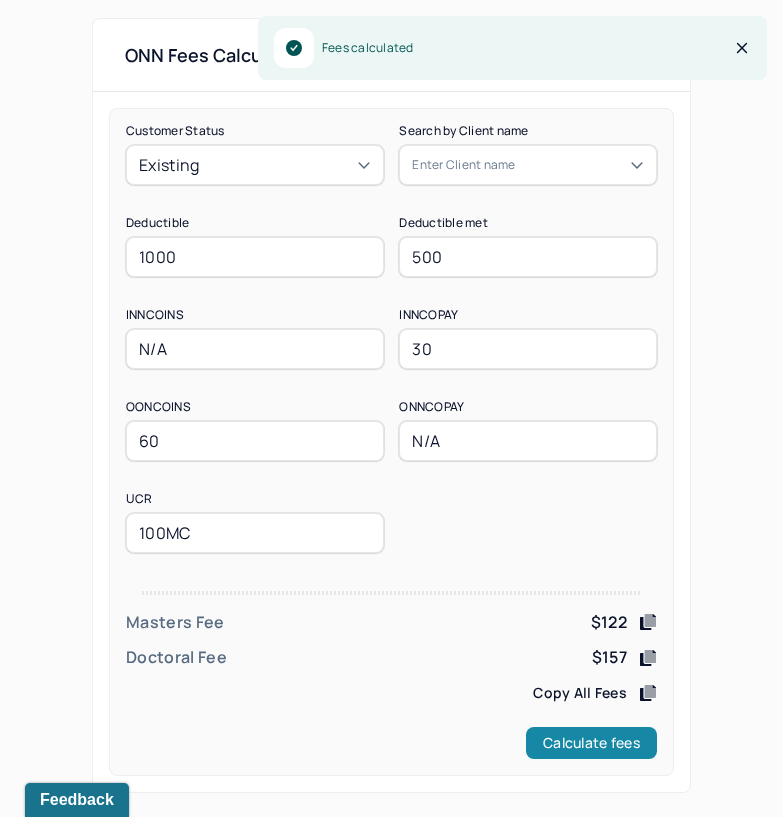 click on "Calculate fees" at bounding box center [591, 743] 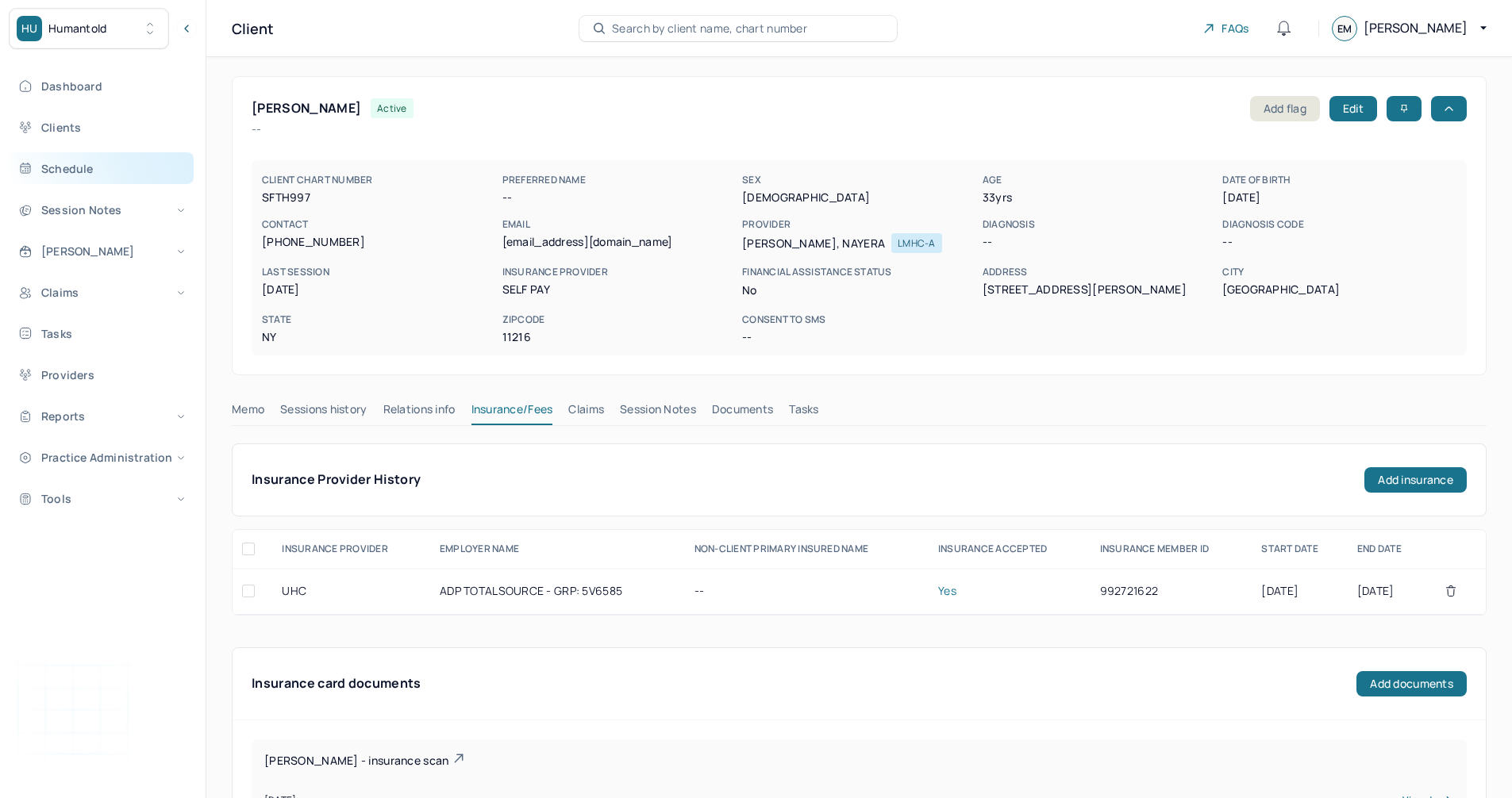 scroll, scrollTop: 0, scrollLeft: 0, axis: both 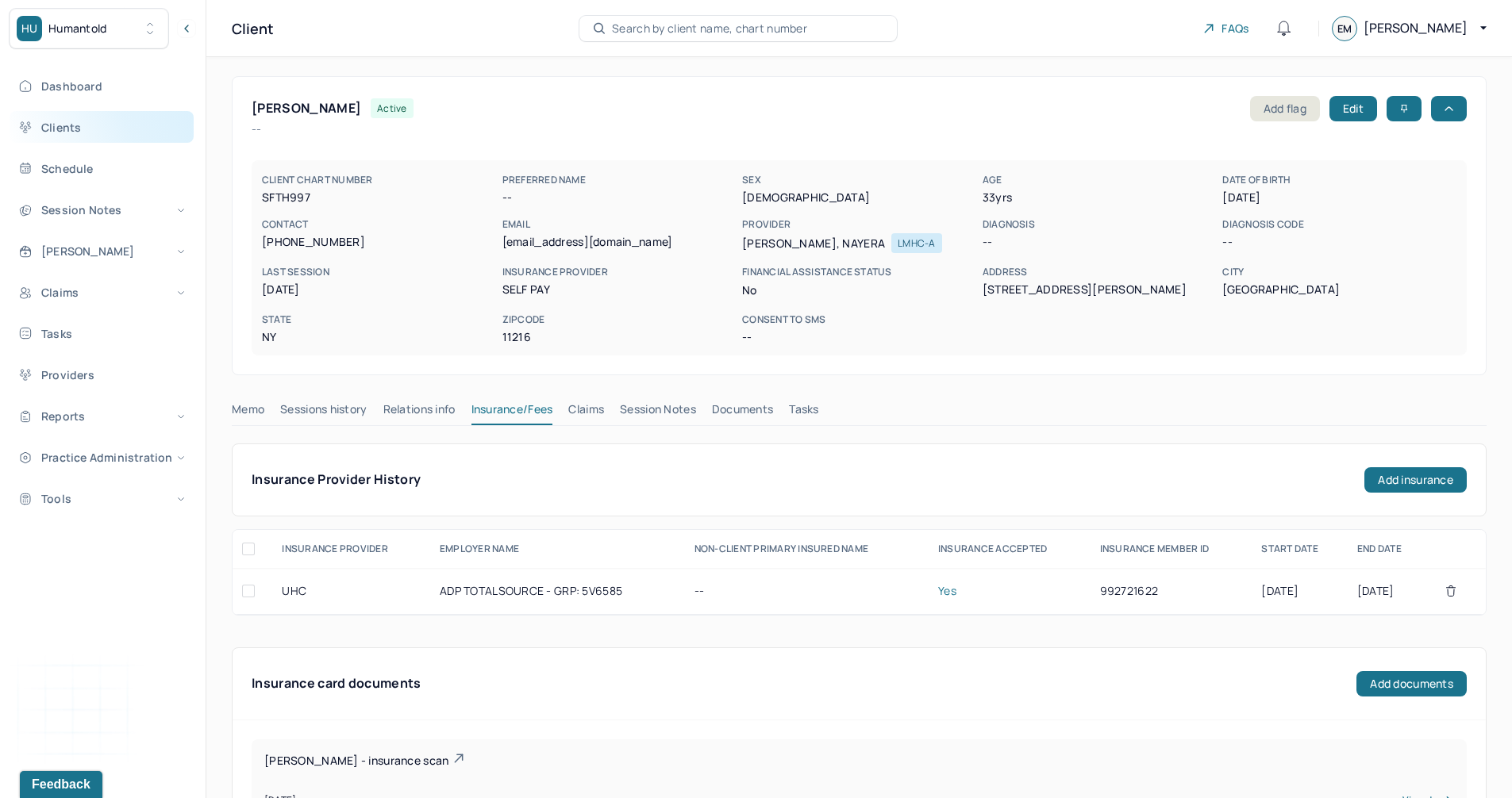 click on "Clients" at bounding box center [102, 127] 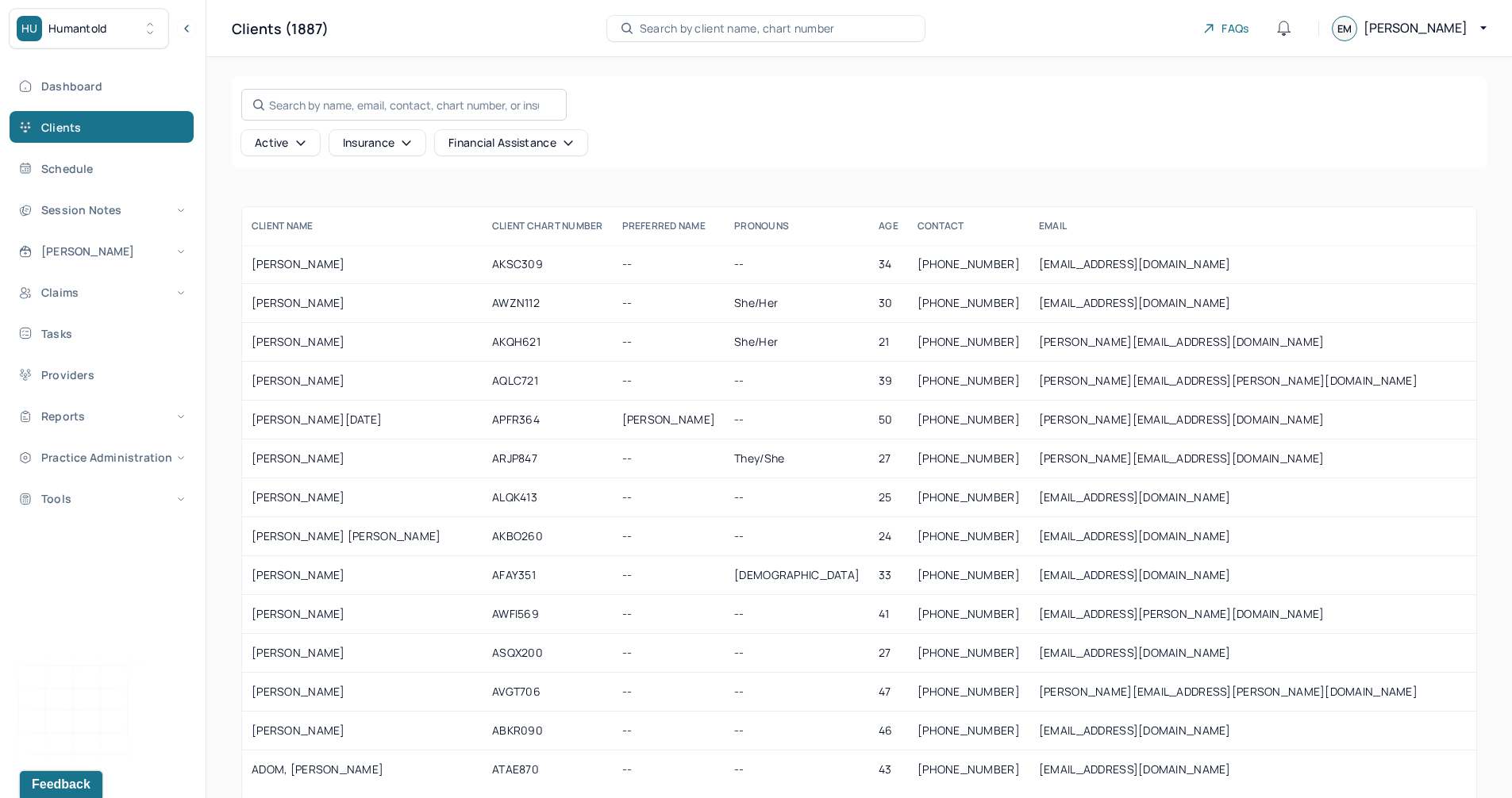 click on "Search by name, email, contact, chart number, or insurance id..." at bounding box center (404, 105) 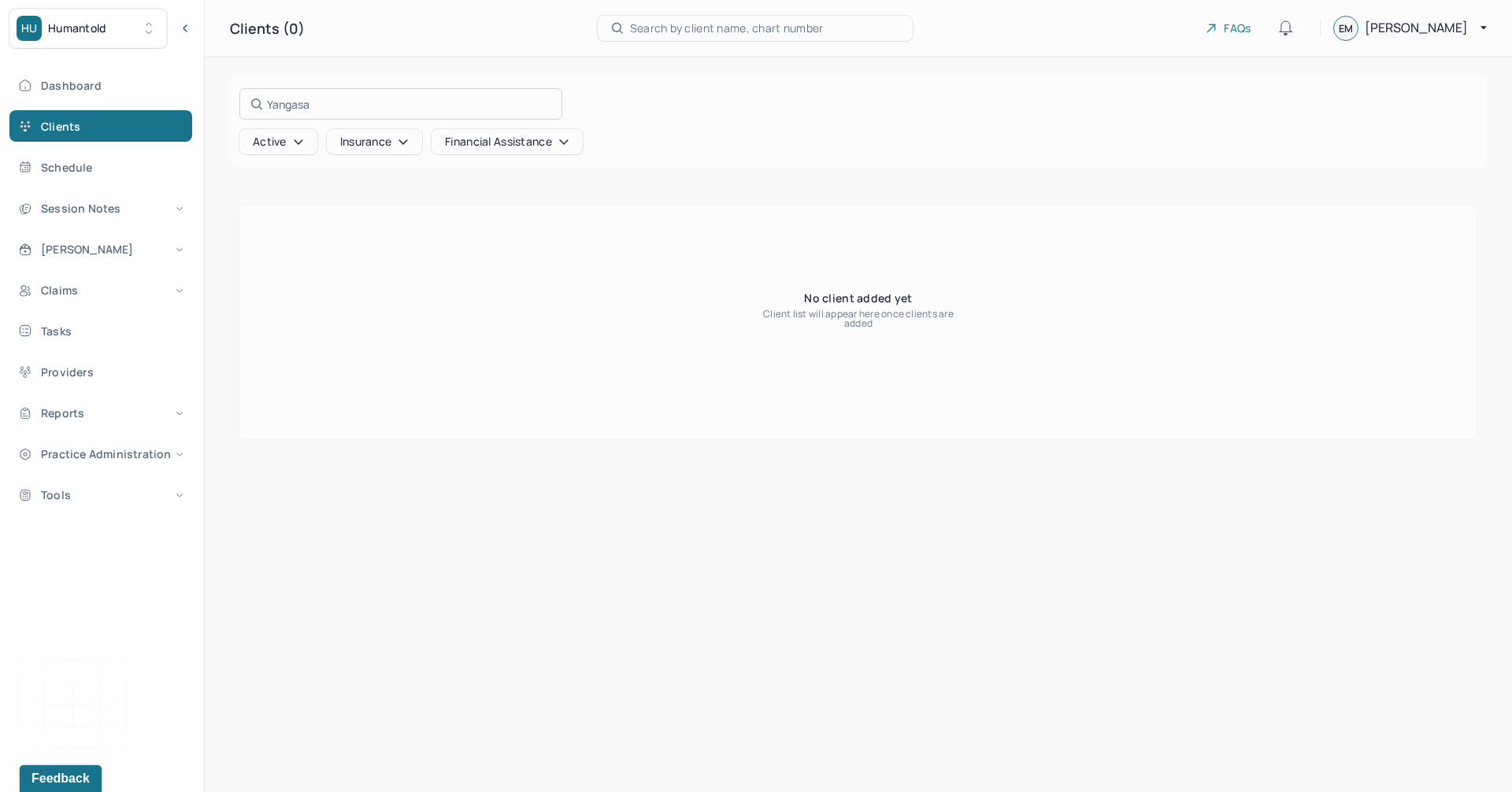 type on "Yangasa" 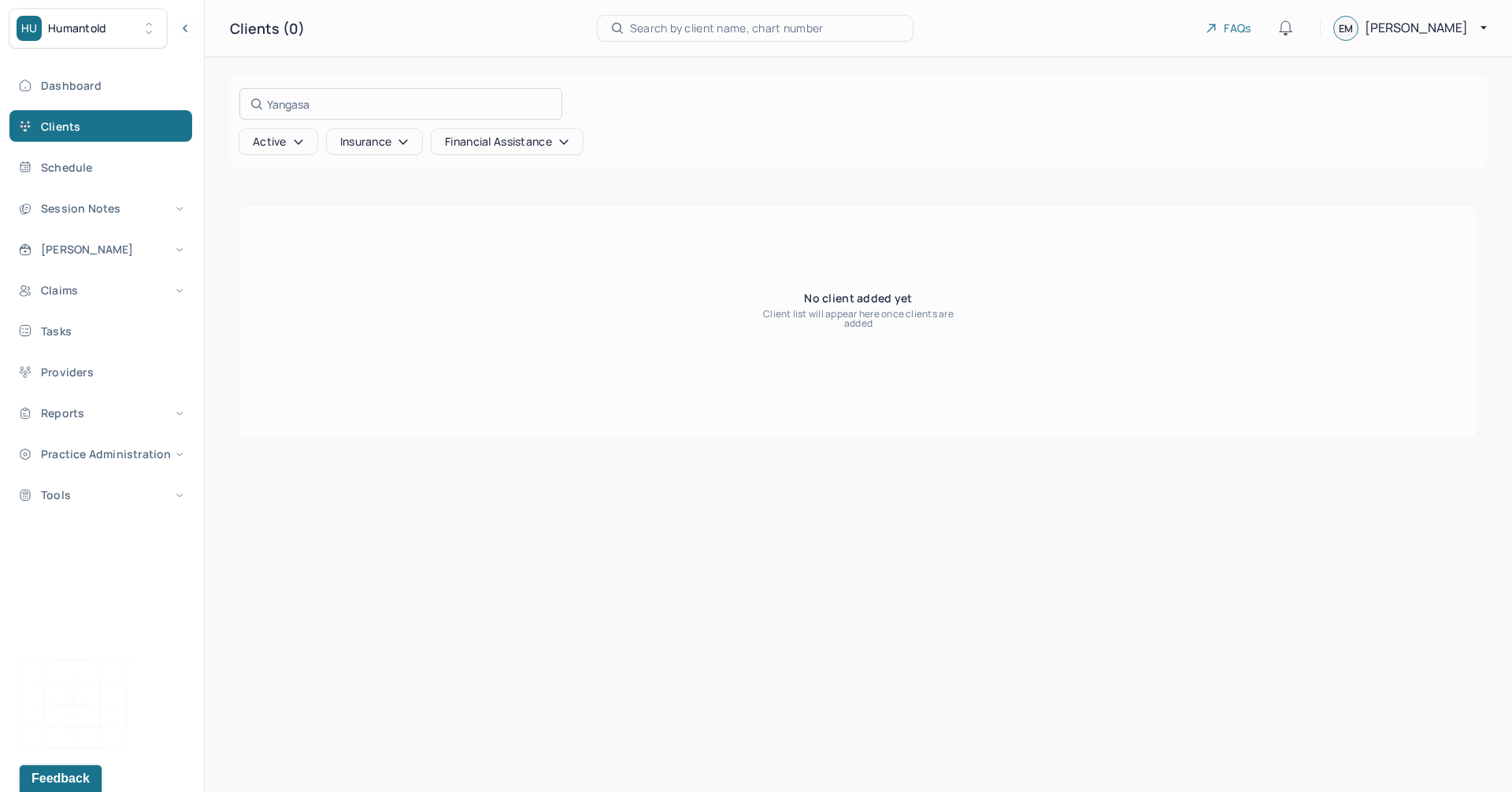 click at bounding box center (756, 396) 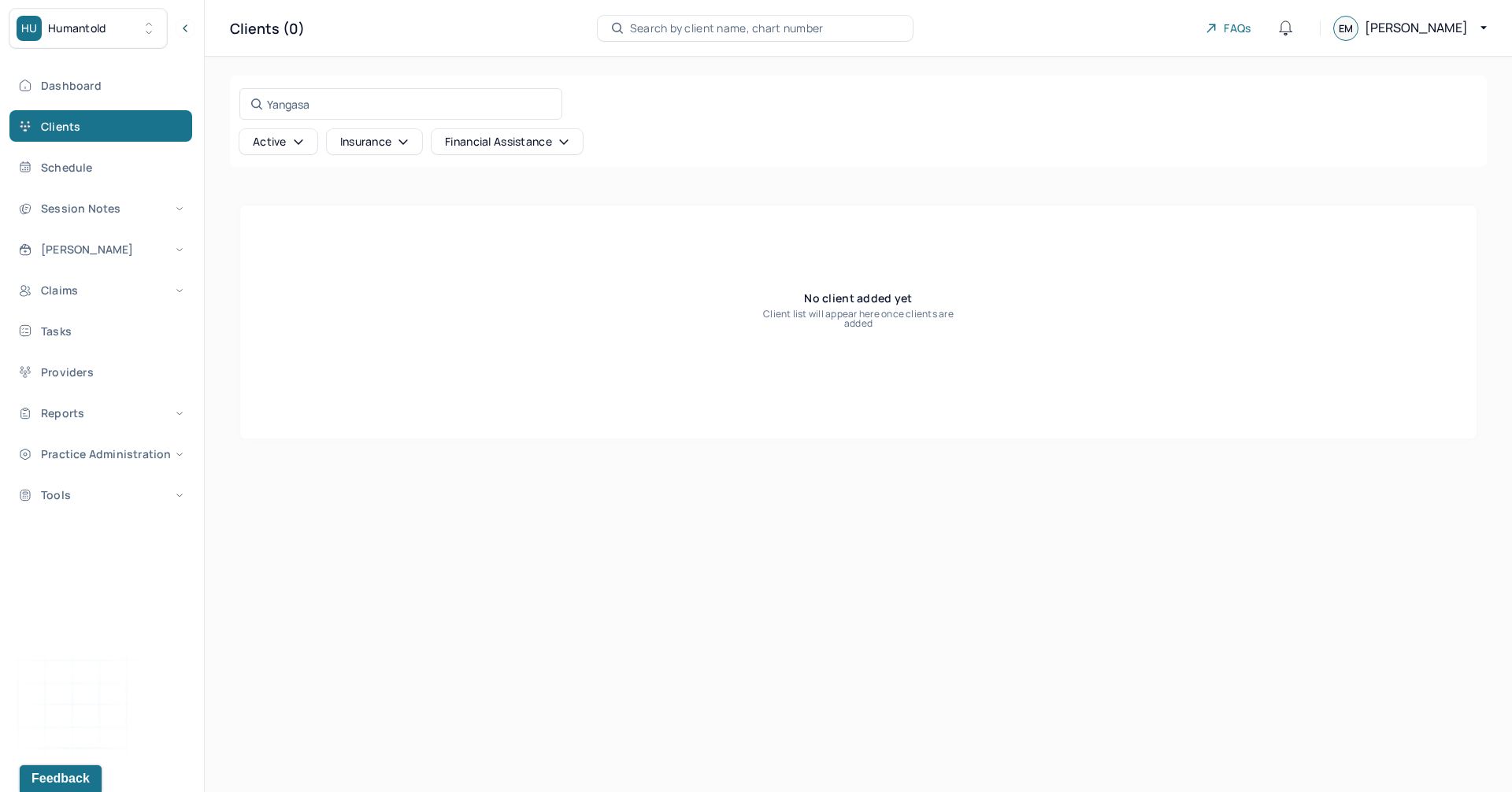 click on "Active" at bounding box center [278, 142] 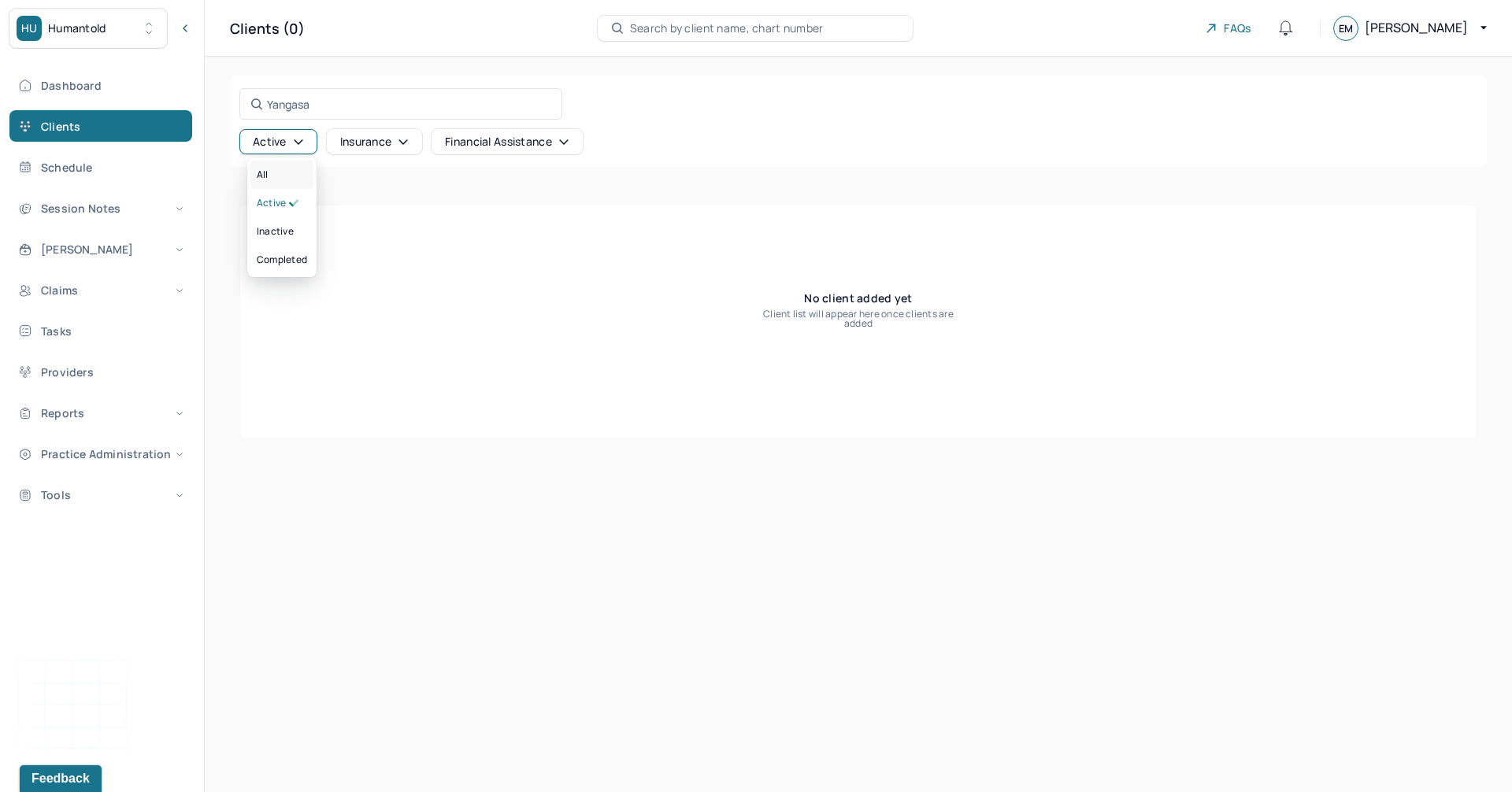 click on "All" at bounding box center [282, 175] 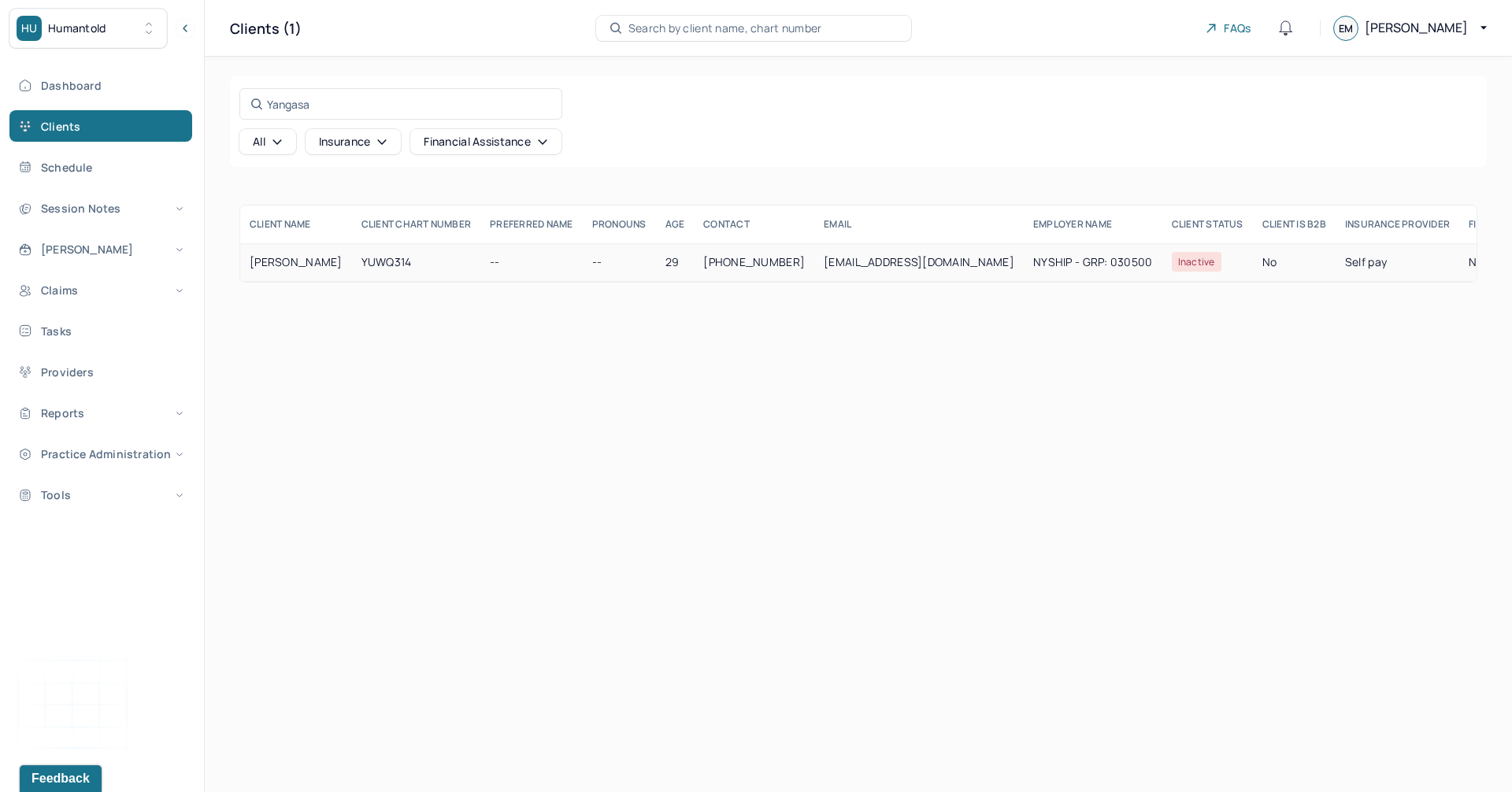 click on "YUWQ314" at bounding box center [417, 262] 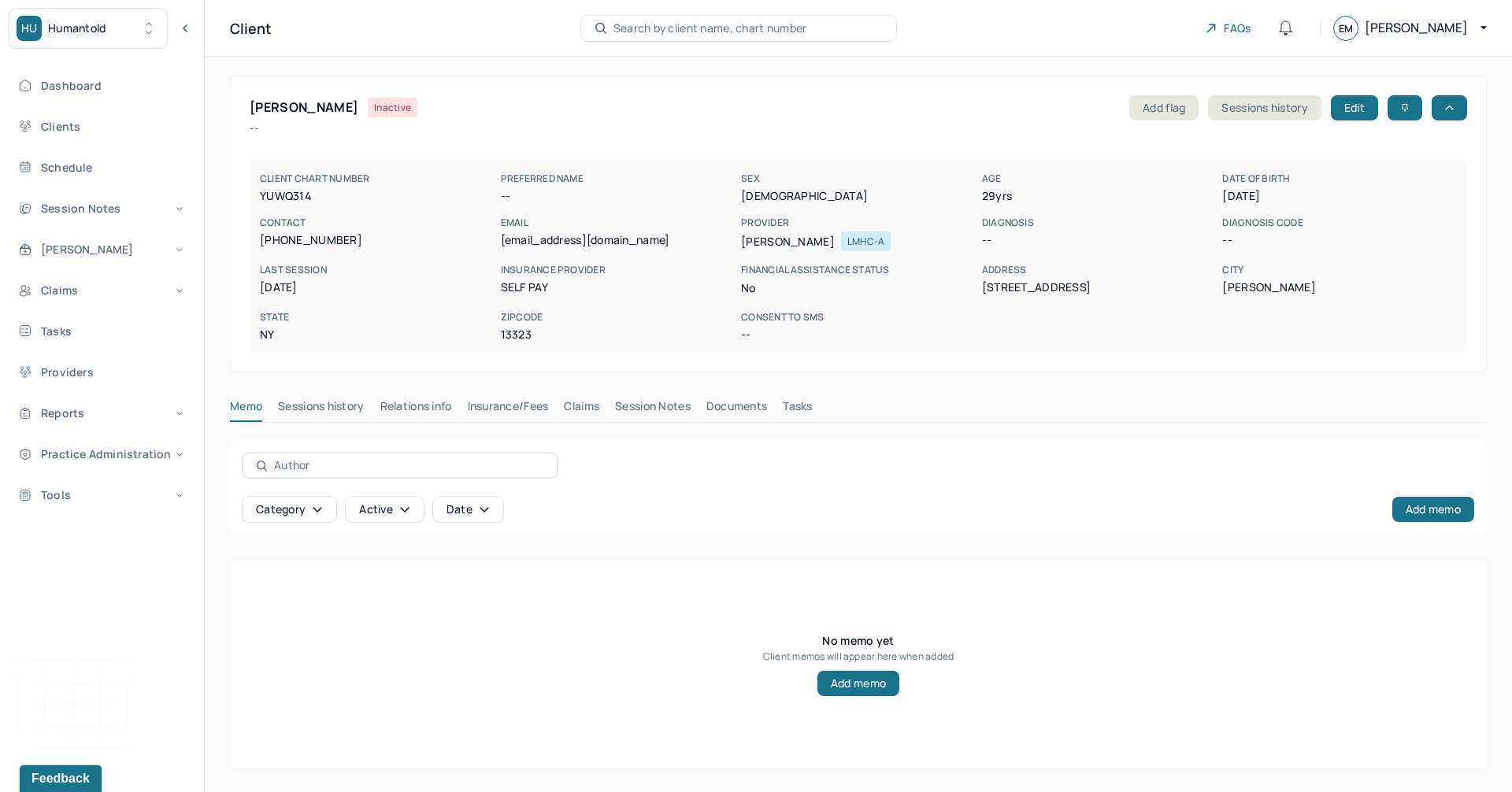 click on "[PERSON_NAME] Inactive   Add flag     Sessions history     Edit               -- CLIENT CHART NUMBER YUWQ314 PREFERRED NAME -- SEX [DEMOGRAPHIC_DATA] AGE [DEMOGRAPHIC_DATA]  yrs DATE OF BIRTH [DEMOGRAPHIC_DATA]  CONTACT [PHONE_NUMBER] EMAIL [EMAIL_ADDRESS][DOMAIN_NAME] PROVIDER [PERSON_NAME] LMHC-A DIAGNOSIS -- DIAGNOSIS CODE -- LAST SESSION [DATE] insurance provider Self Pay FINANCIAL ASSISTANCE STATUS no Address [STREET_ADDRESS][US_STATE] Consent to Sms --   Memo     Sessions history     Relations info     Insurance/Fees     Claims     Session Notes     Documents     Tasks     Category     active     Date     Add memo   No memo yet Client memos will appear here when added   Add memo" at bounding box center (858, 422) 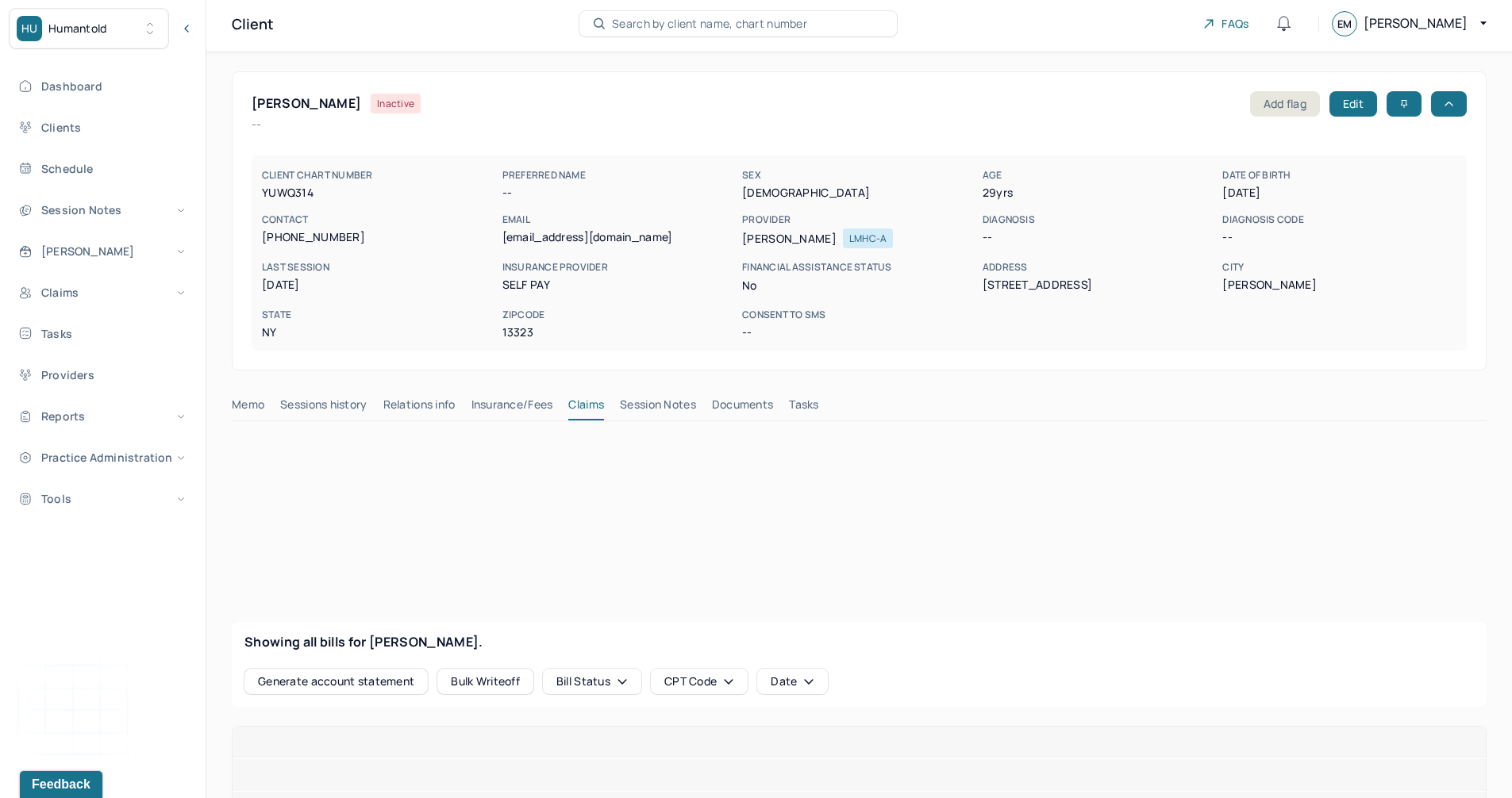 scroll, scrollTop: 317, scrollLeft: 0, axis: vertical 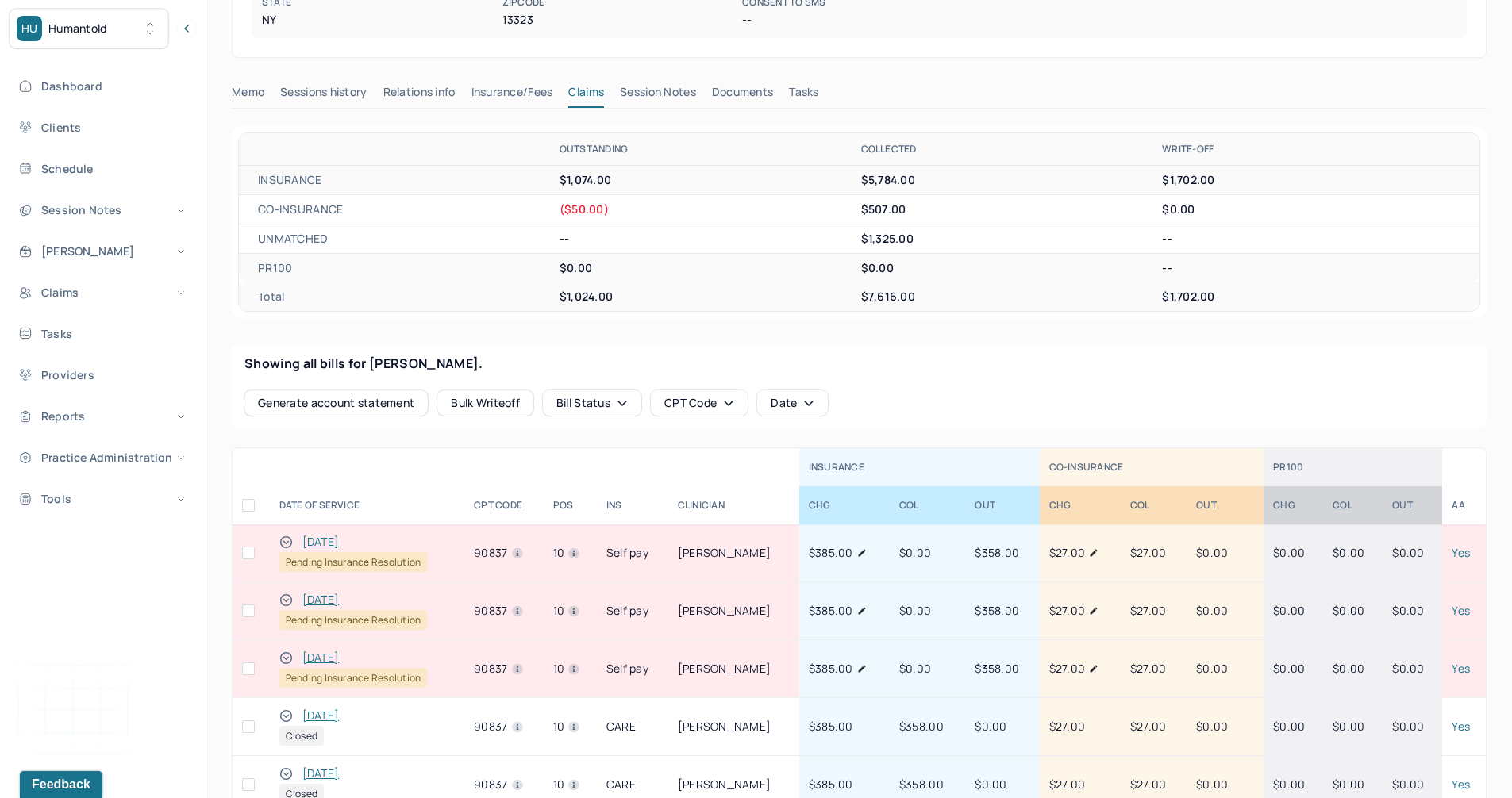 click on "Insurance/Fees" at bounding box center (512, 95) 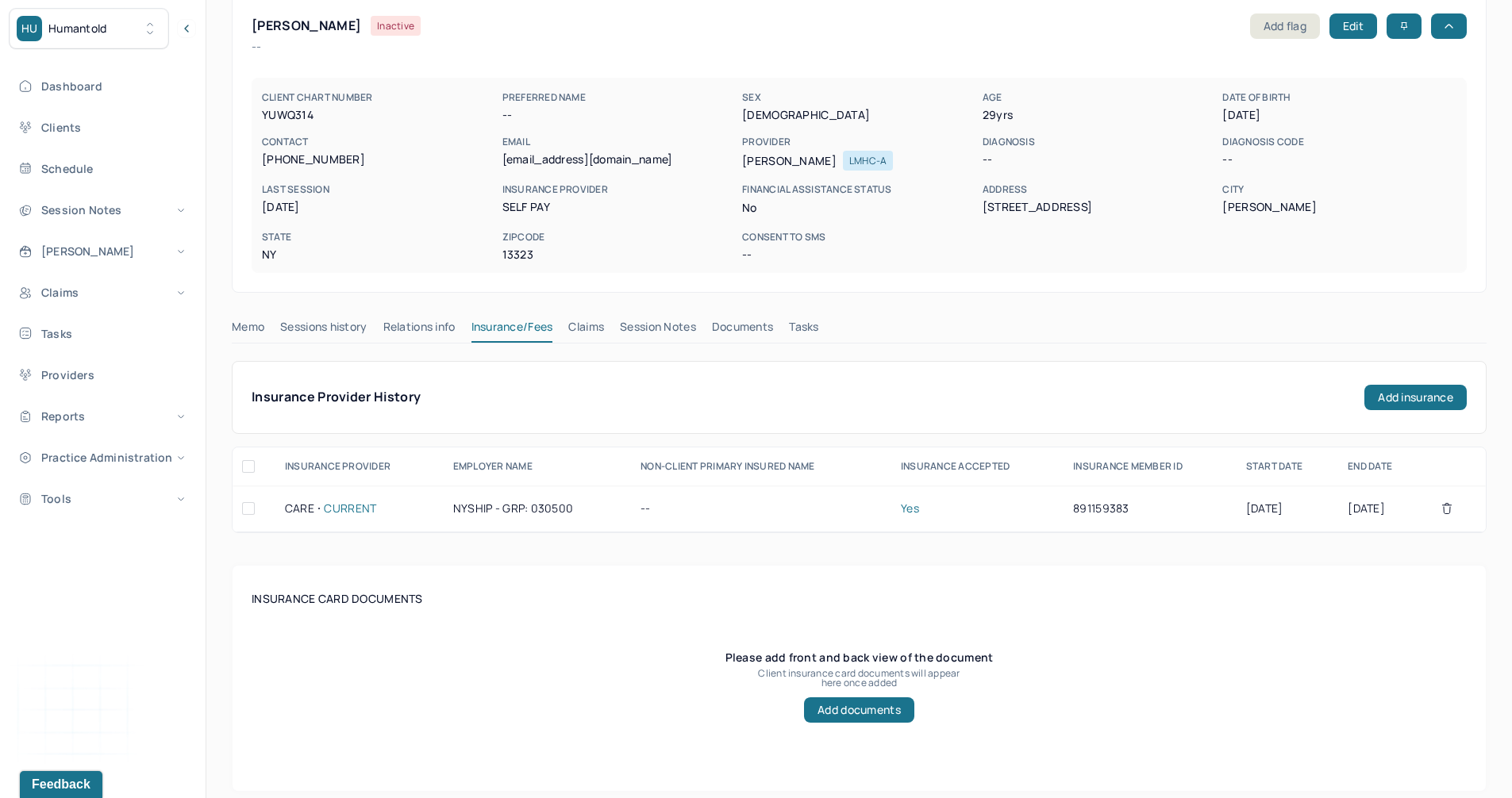 scroll, scrollTop: 79, scrollLeft: 0, axis: vertical 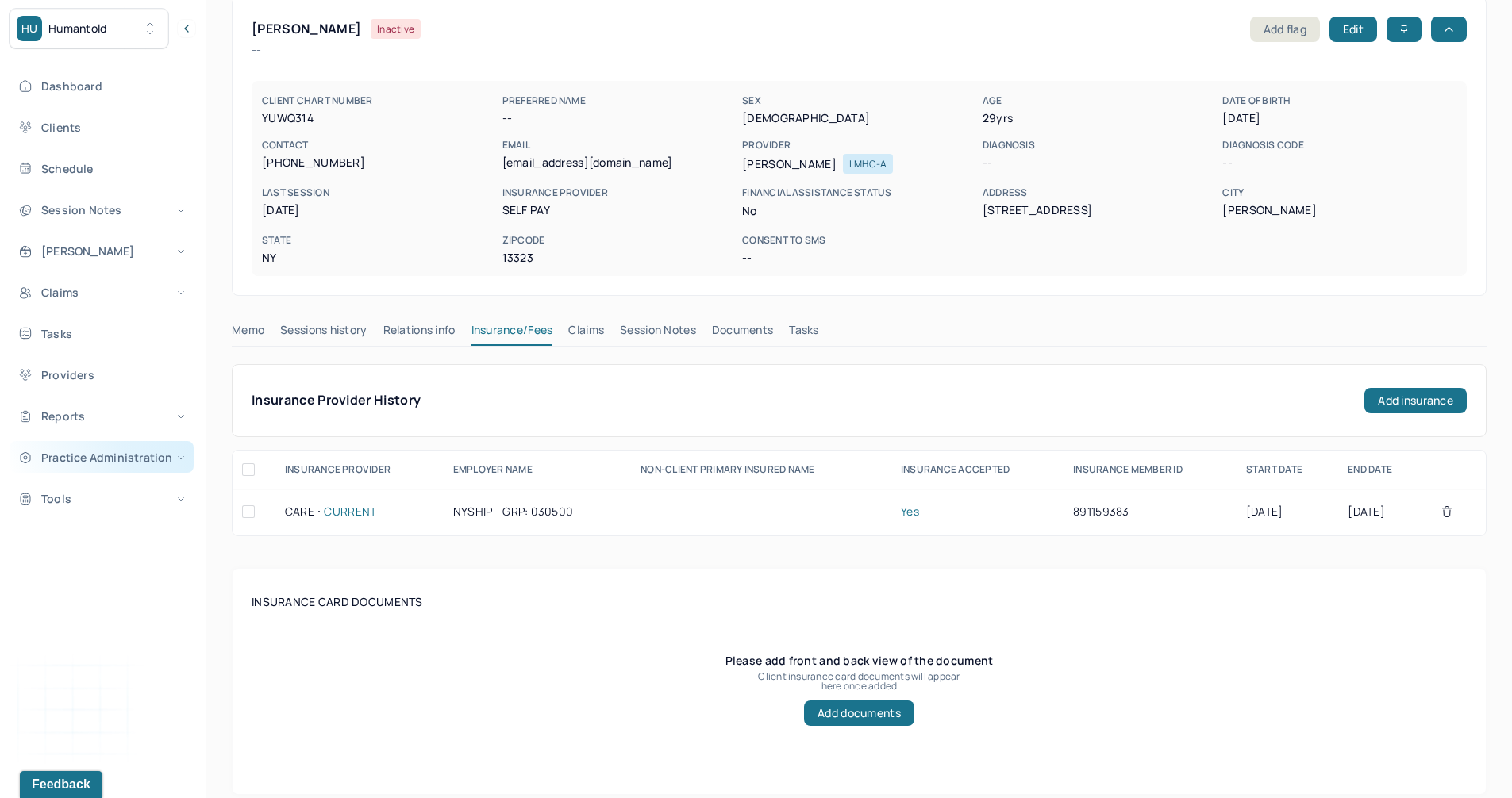 click on "Practice Administration" at bounding box center (102, 457) 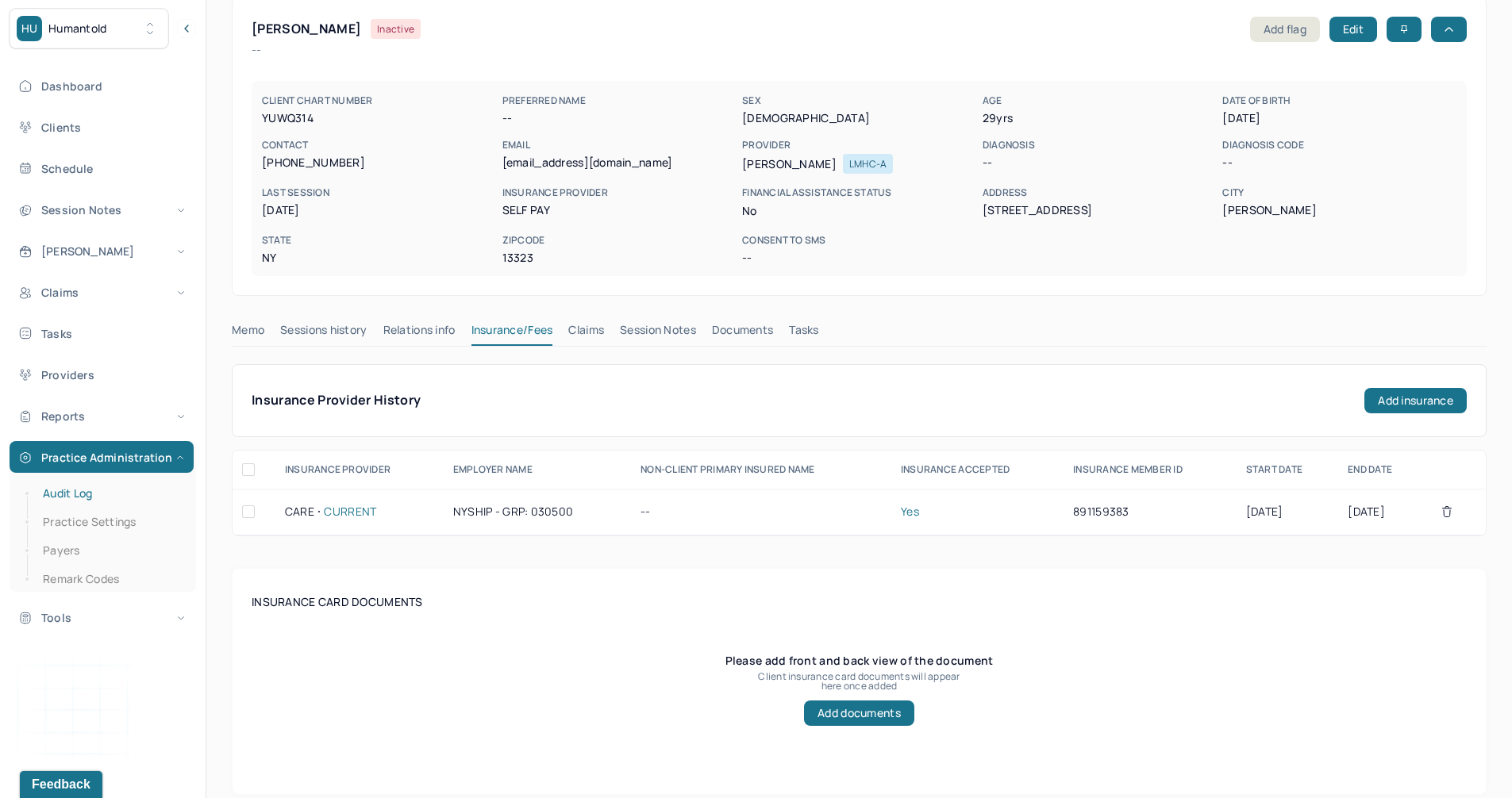 click on "Audit Log" at bounding box center (110, 493) 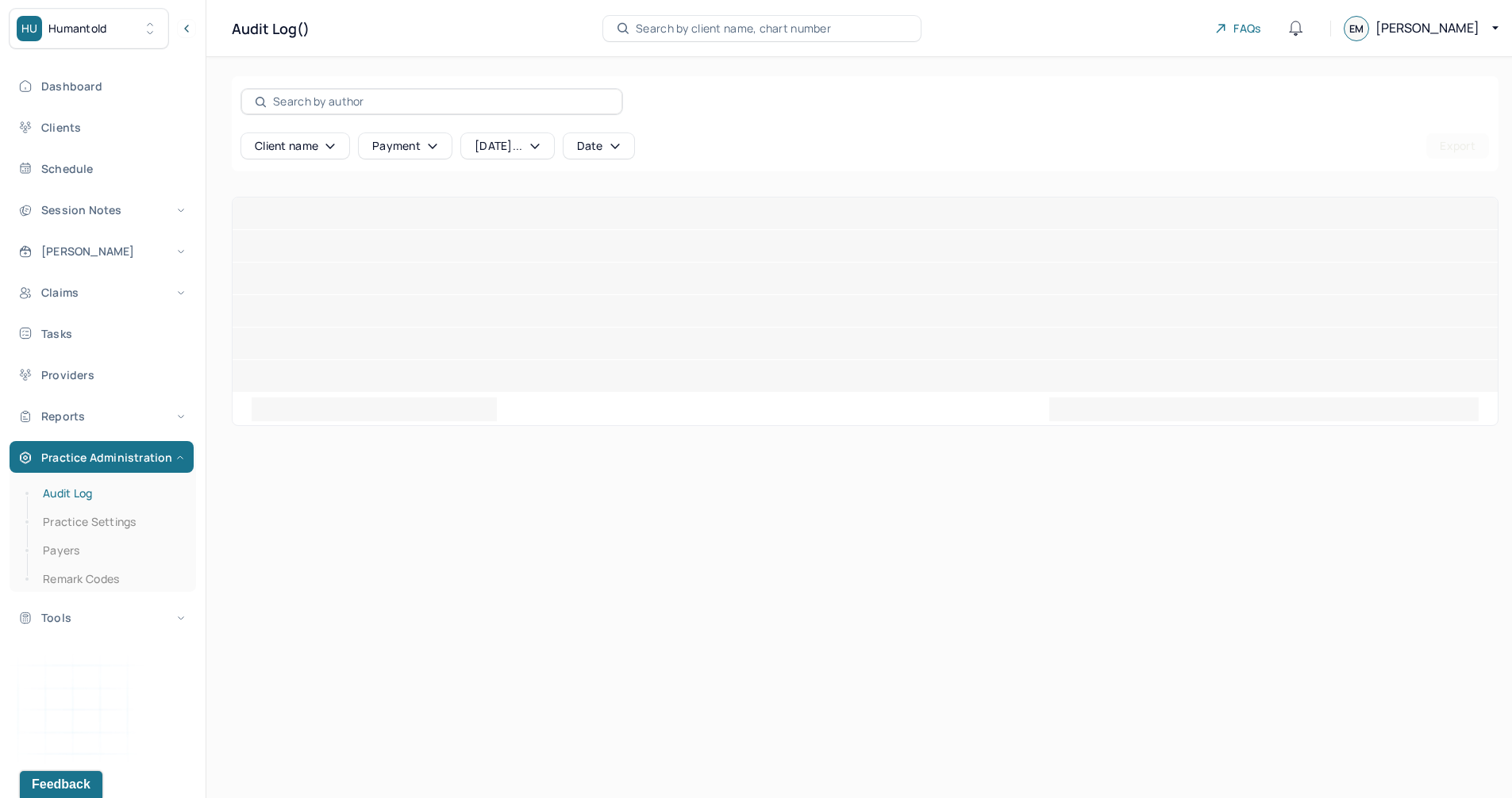 scroll, scrollTop: 0, scrollLeft: 0, axis: both 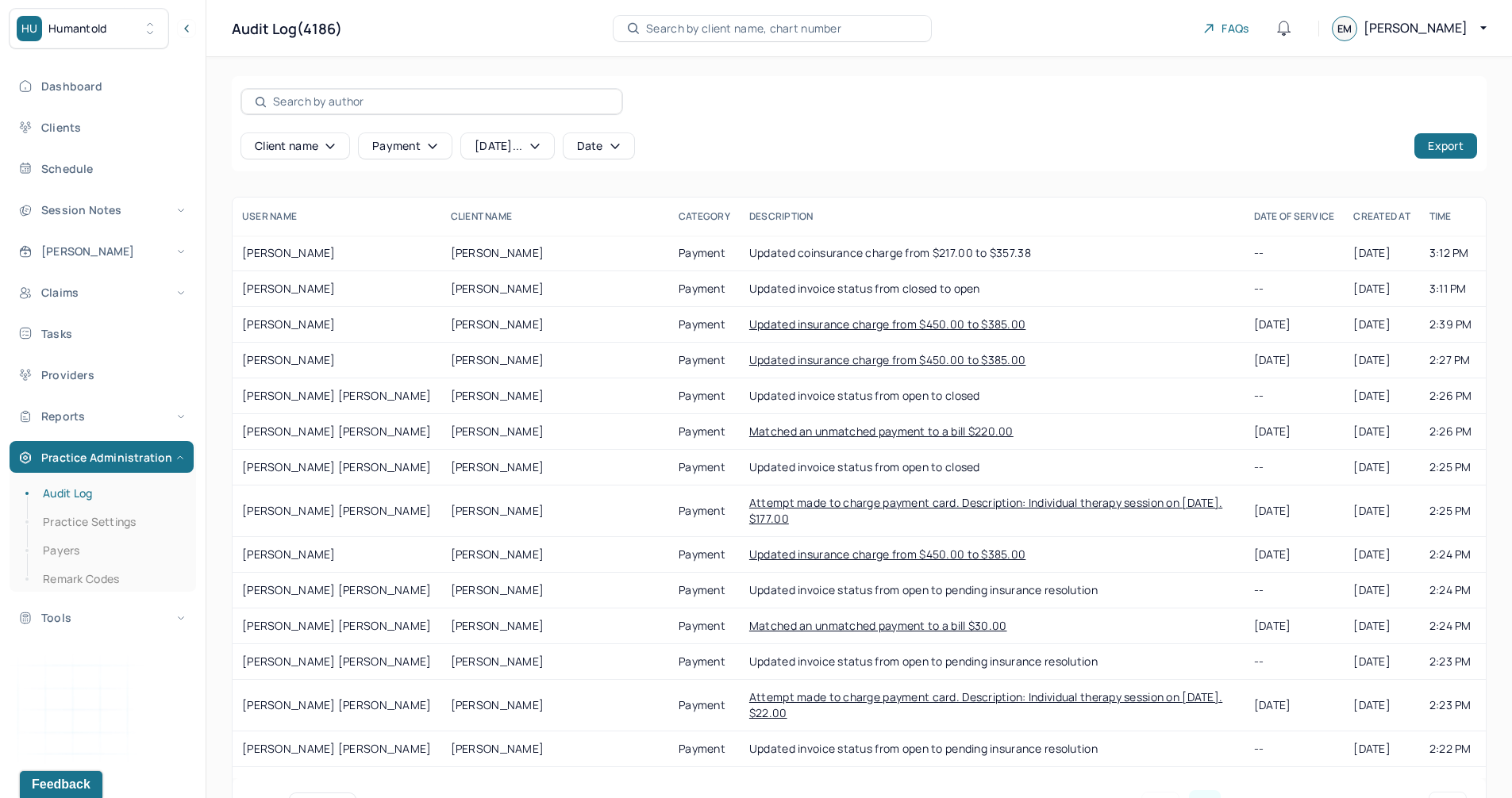click on "Client name" at bounding box center (295, 146) 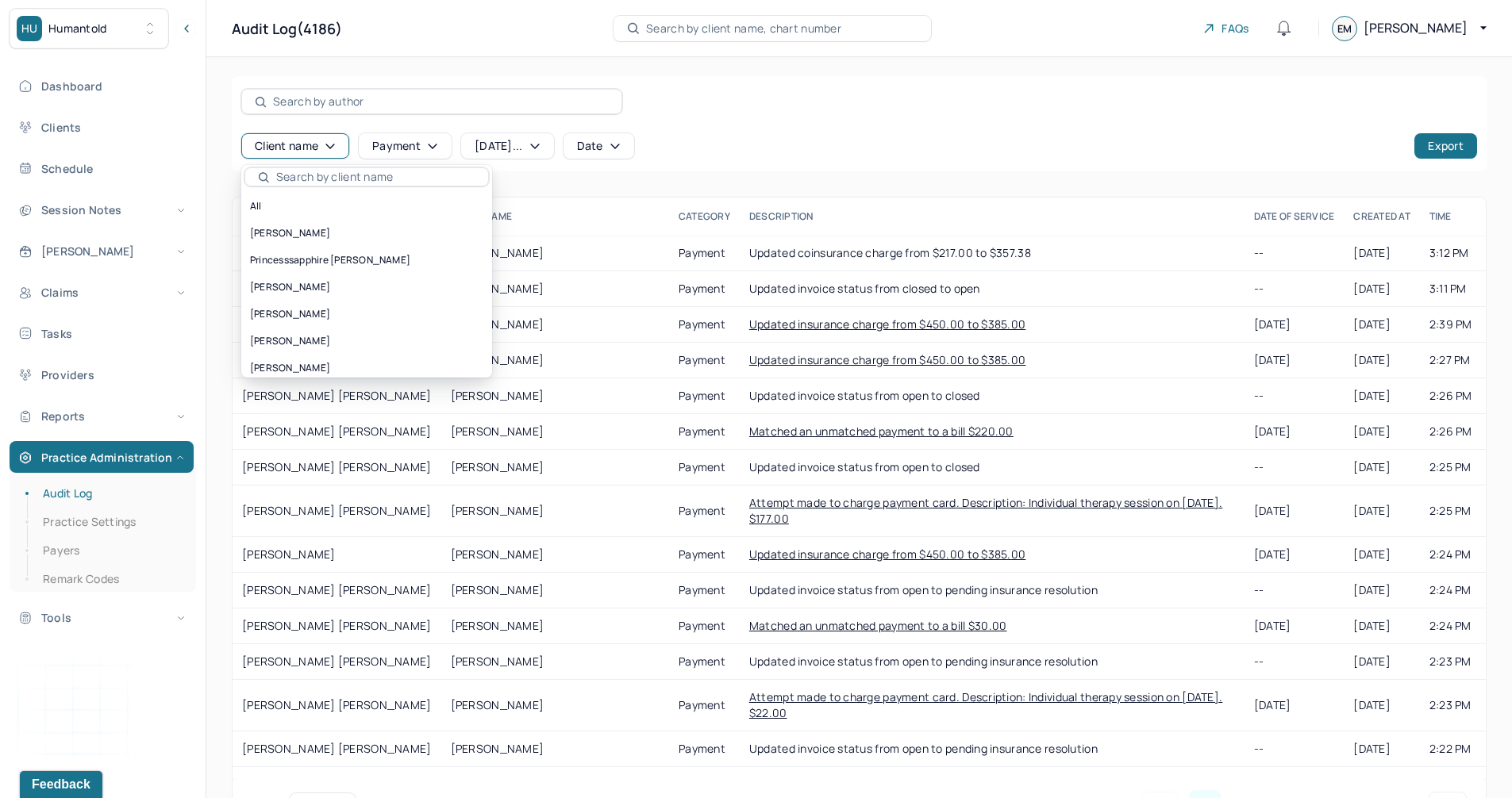 click at bounding box center (375, 177) 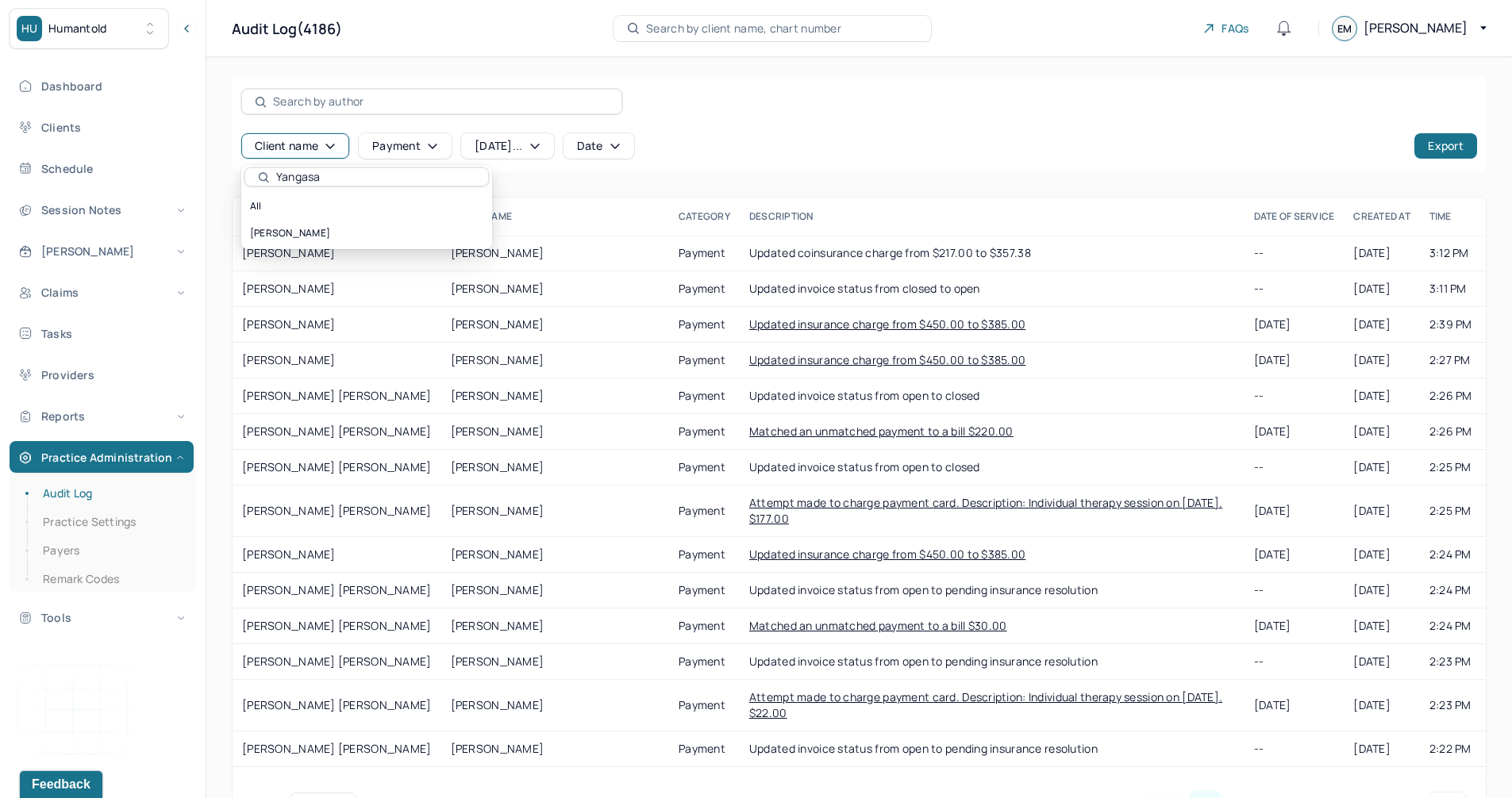 type on "Yangasa" 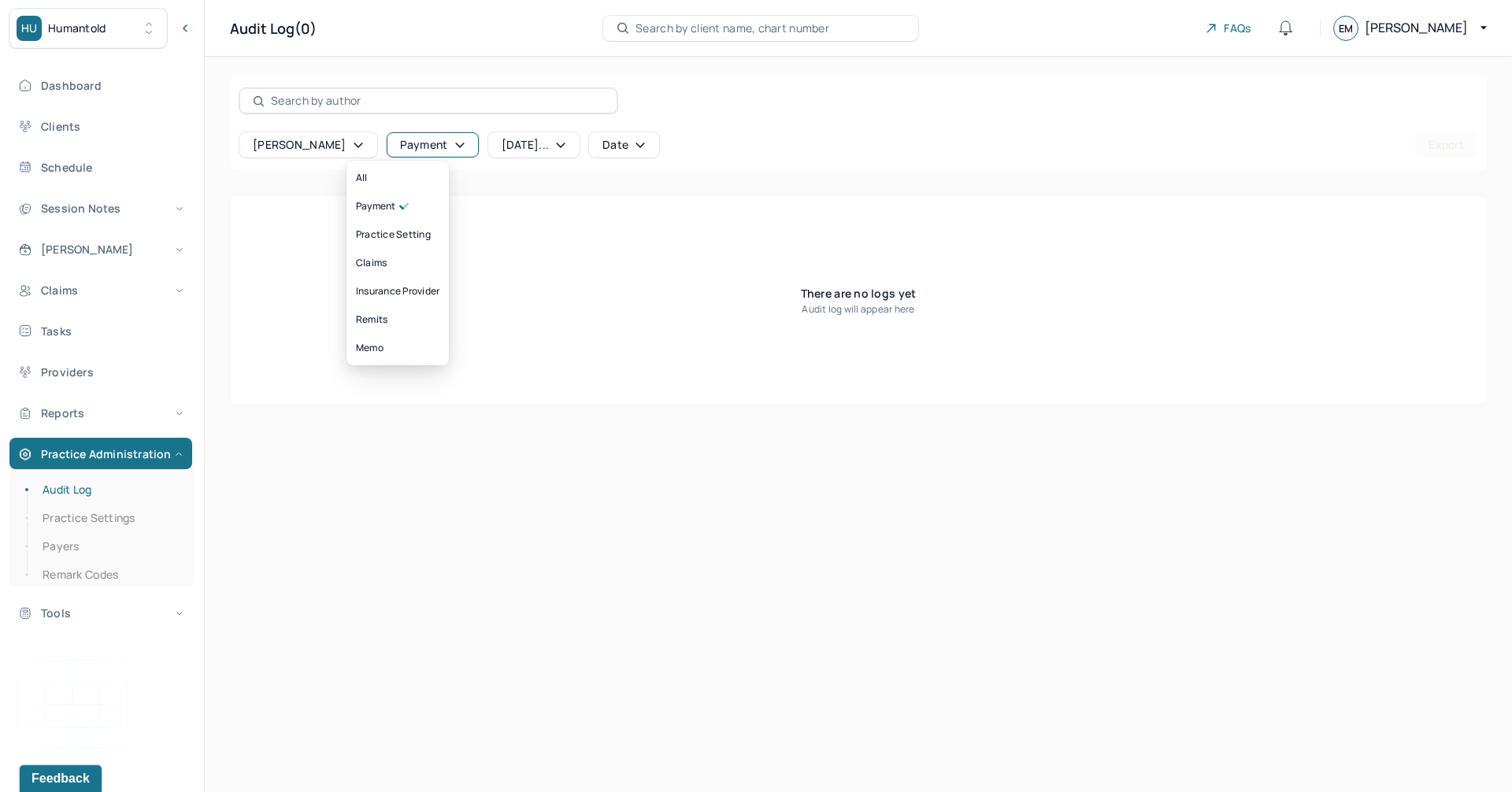 click on "payment" at bounding box center [432, 145] 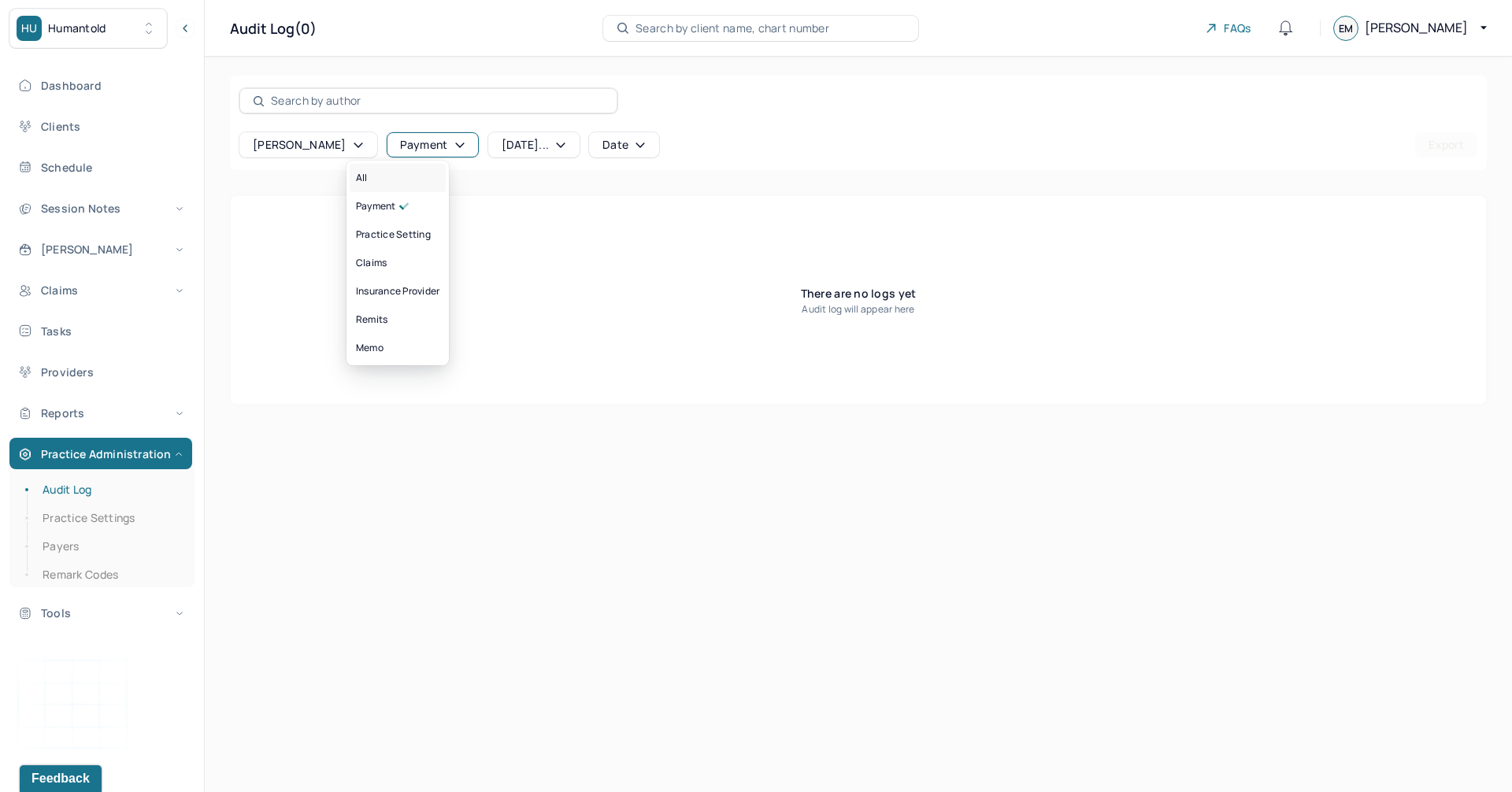 click on "All" at bounding box center [398, 178] 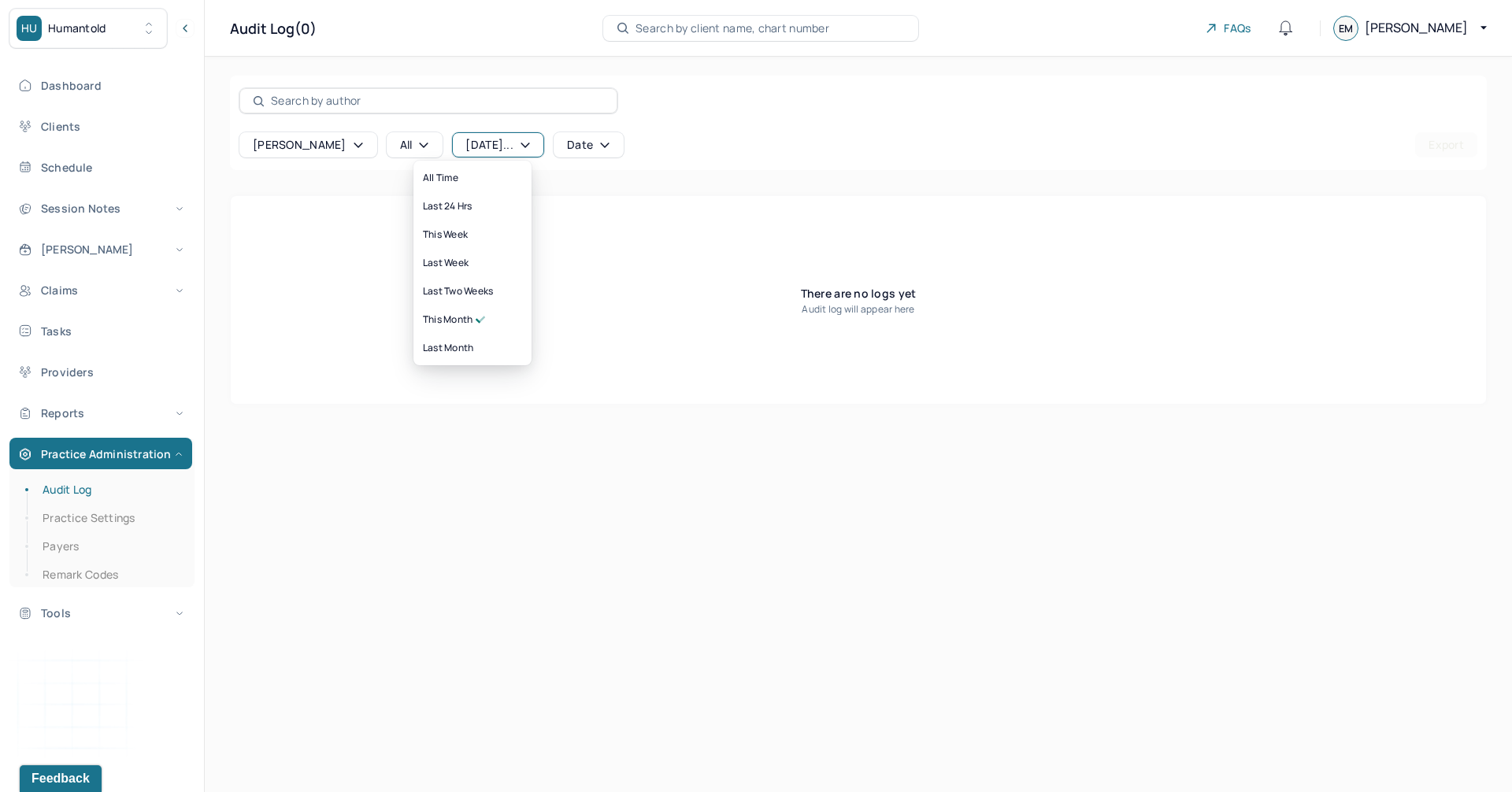 click on "[DATE]..." at bounding box center [498, 145] 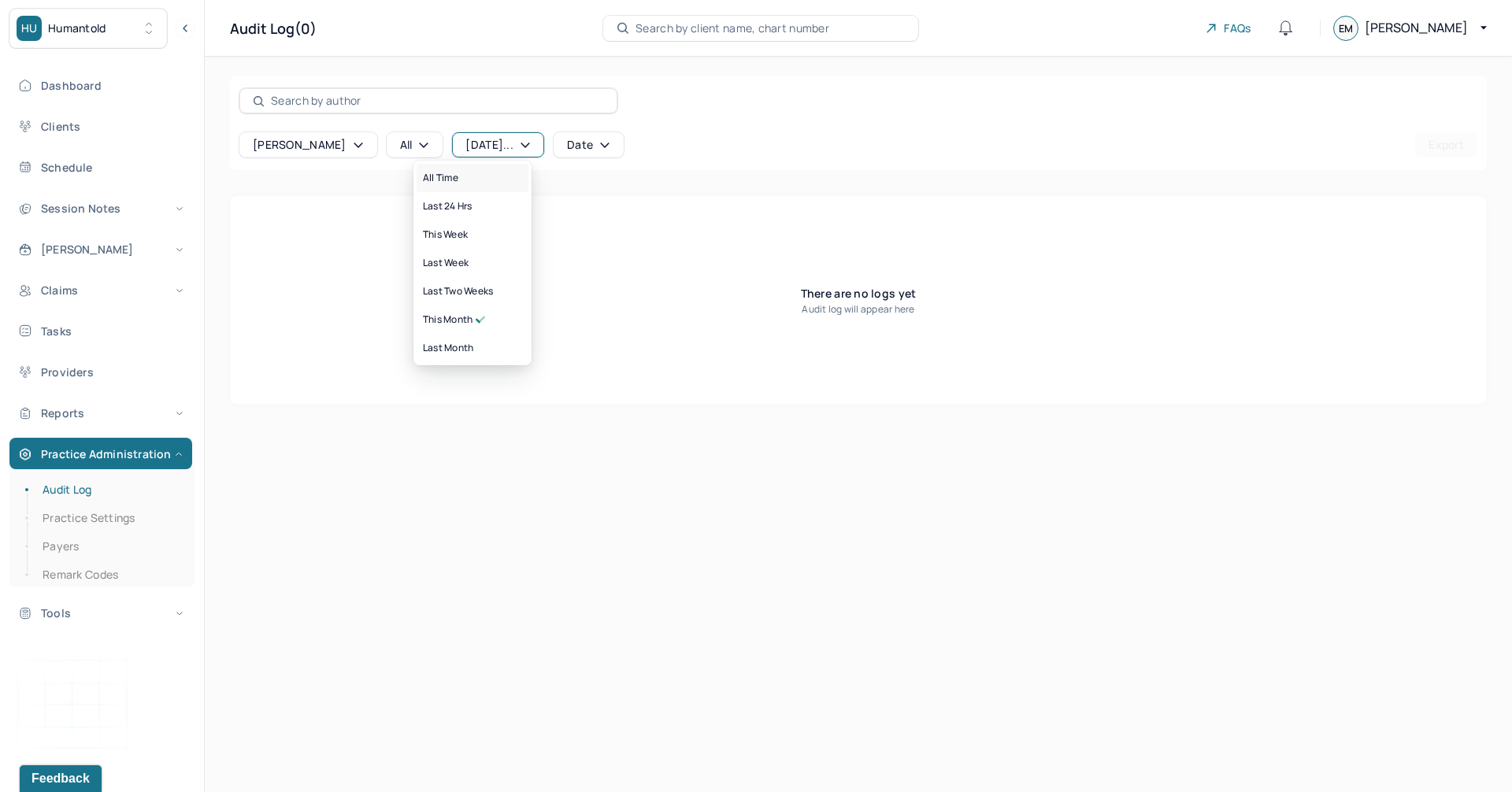 click on "all time" at bounding box center (472, 178) 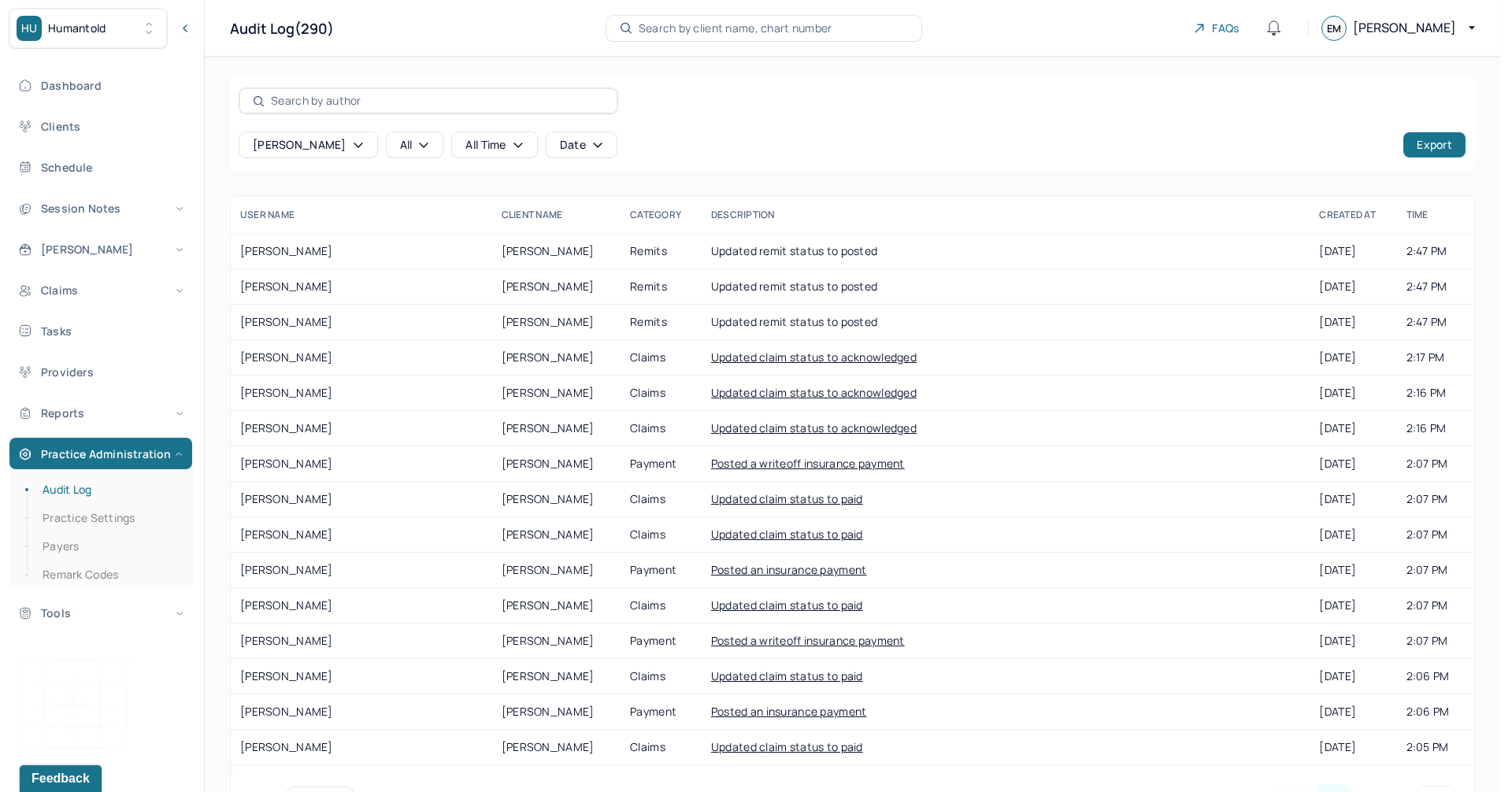 click on "Date" at bounding box center [581, 145] 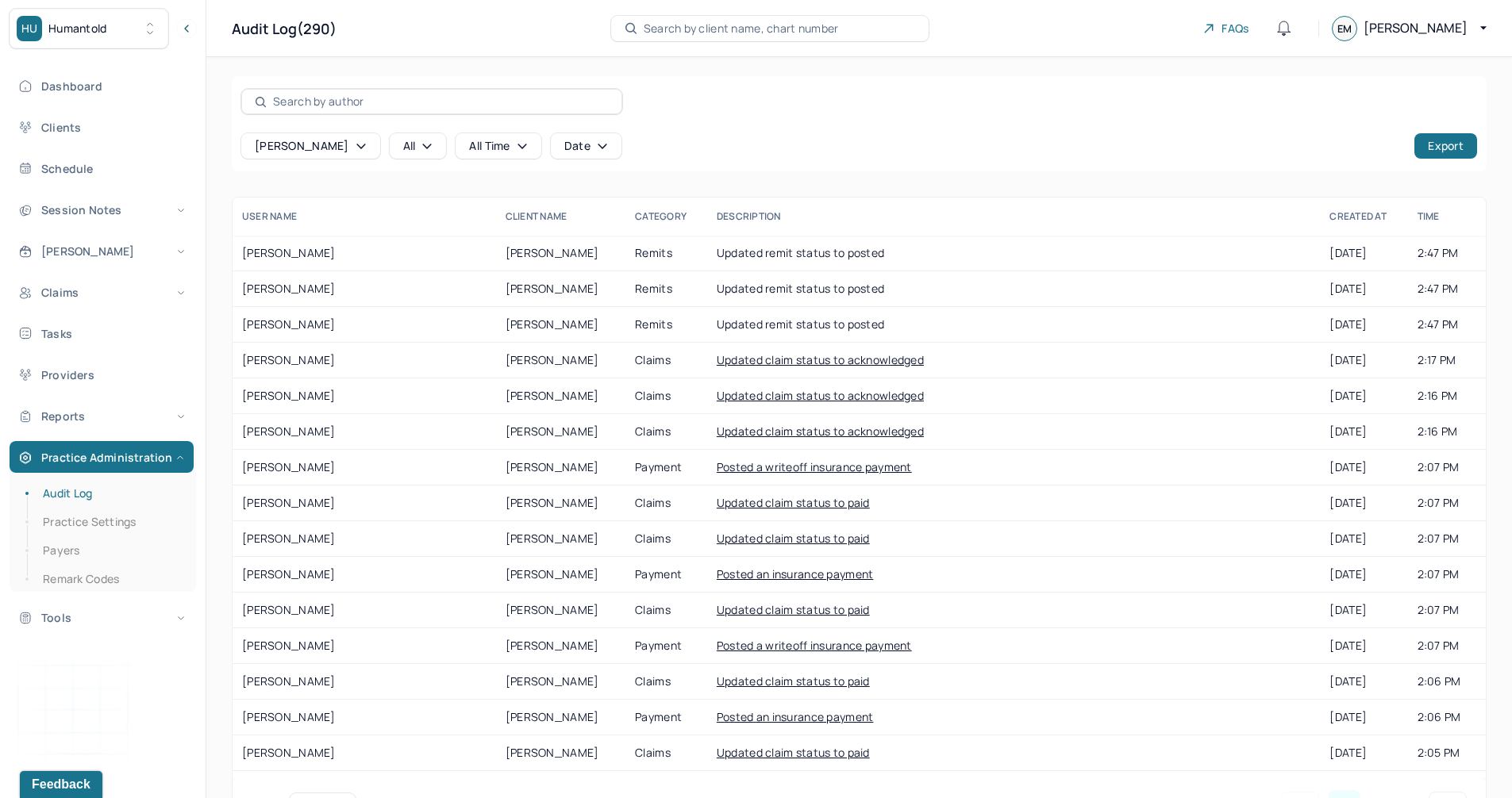 select on "6" 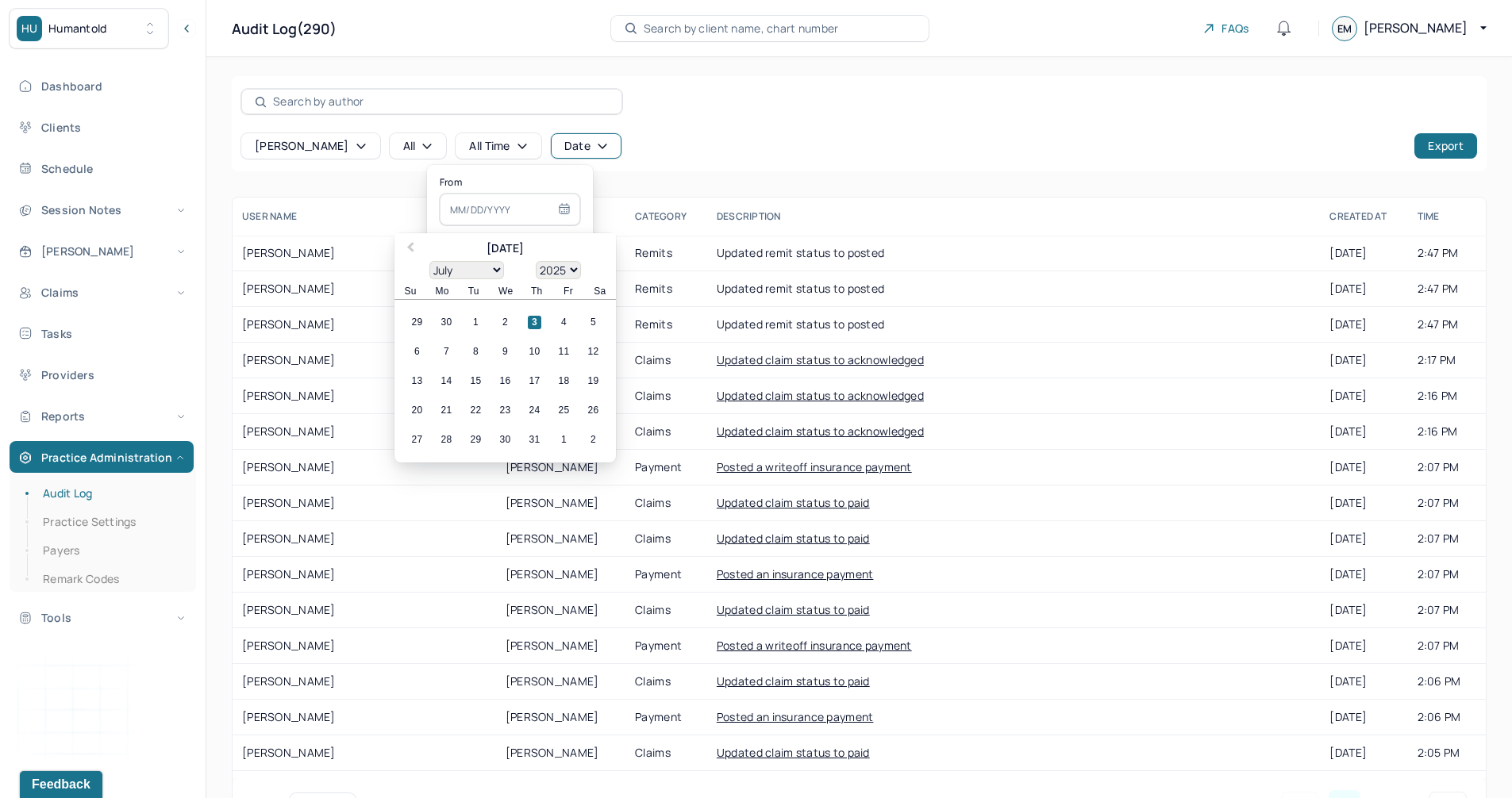 click on "[PERSON_NAME]..     all     all time     Date     Export" at bounding box center [859, 146] 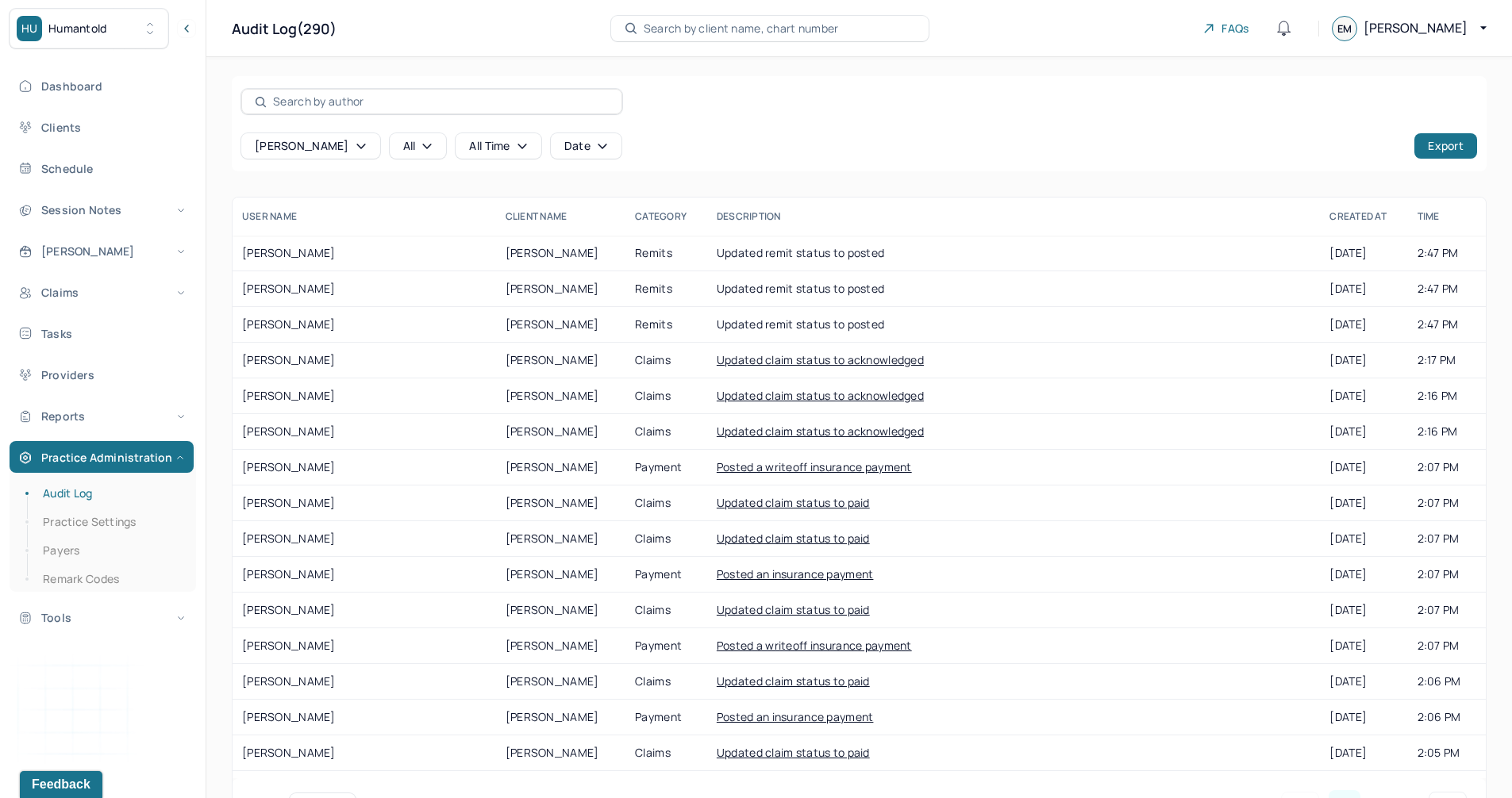 click 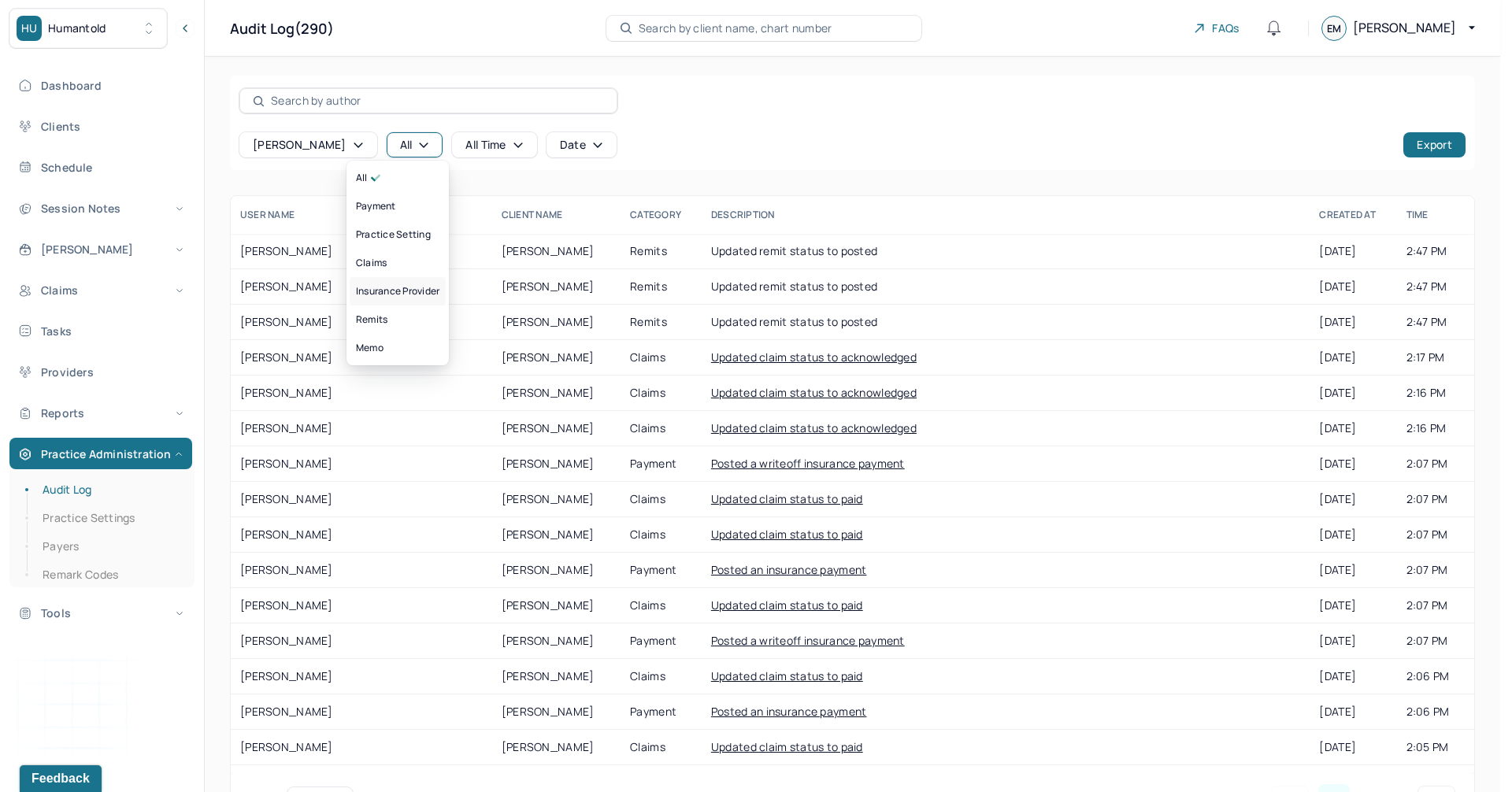 click on "insurance provider" at bounding box center (398, 291) 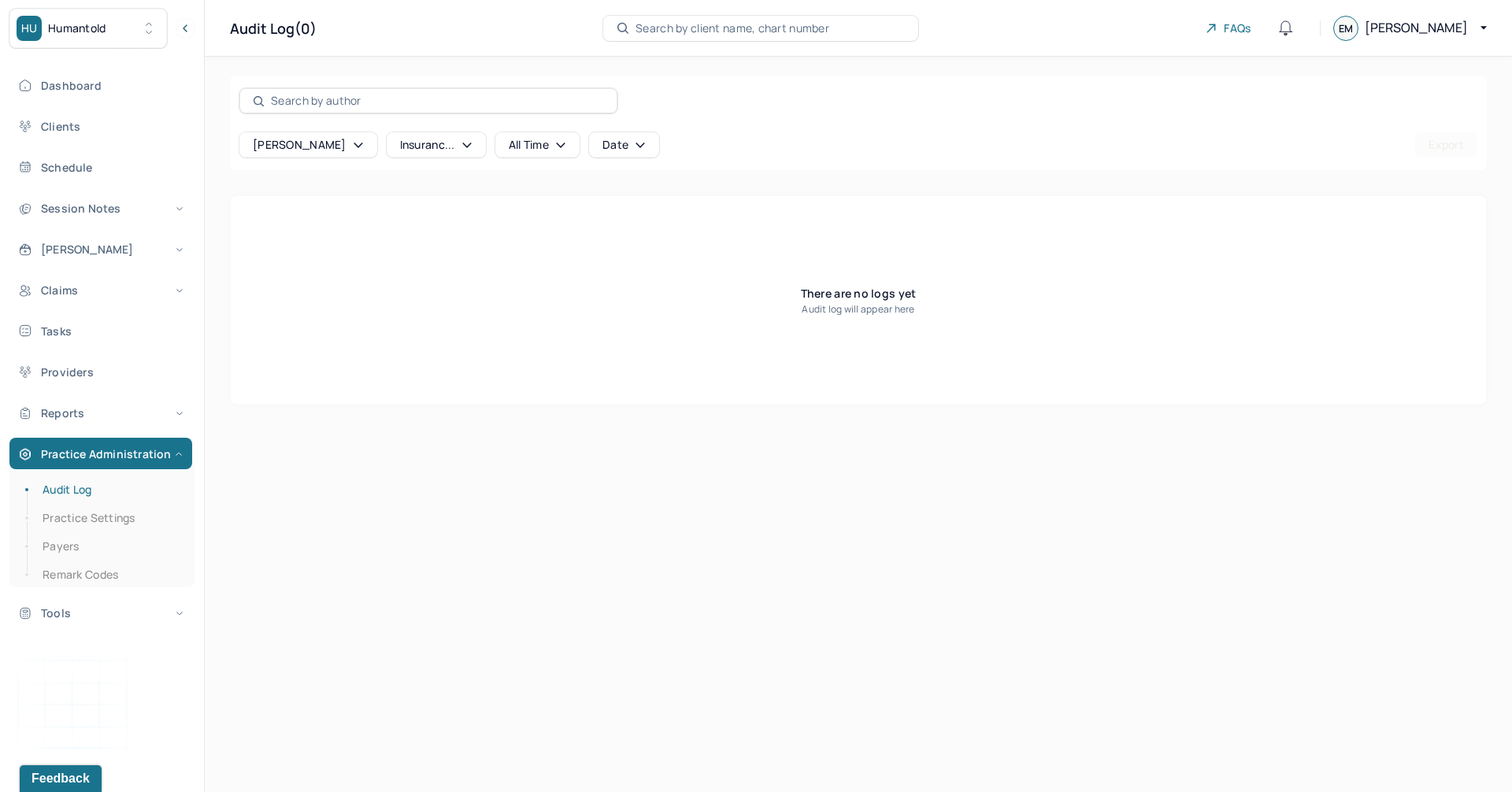 click on "insuranc..." at bounding box center (436, 145) 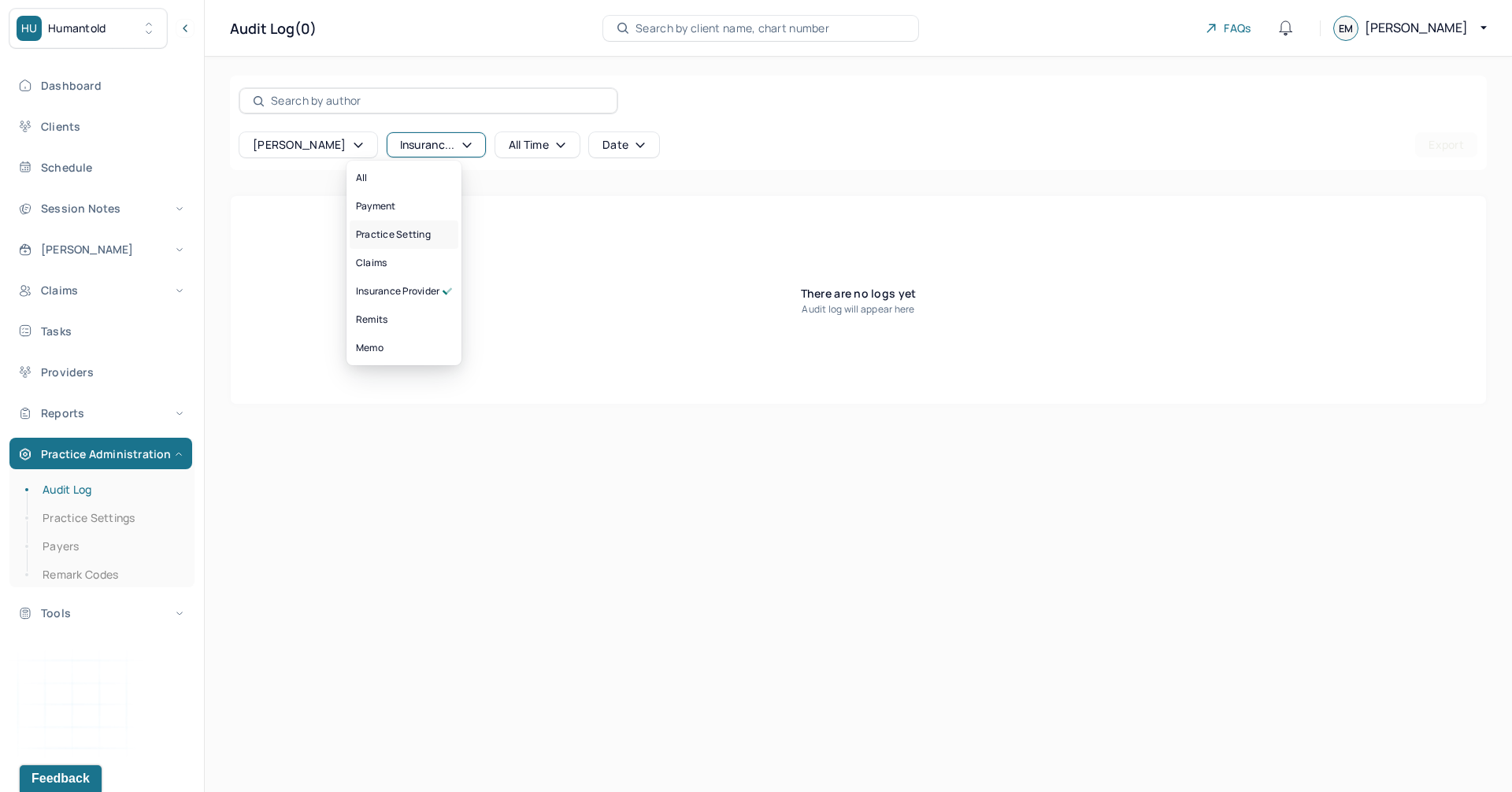 click on "practice setting" at bounding box center [393, 235] 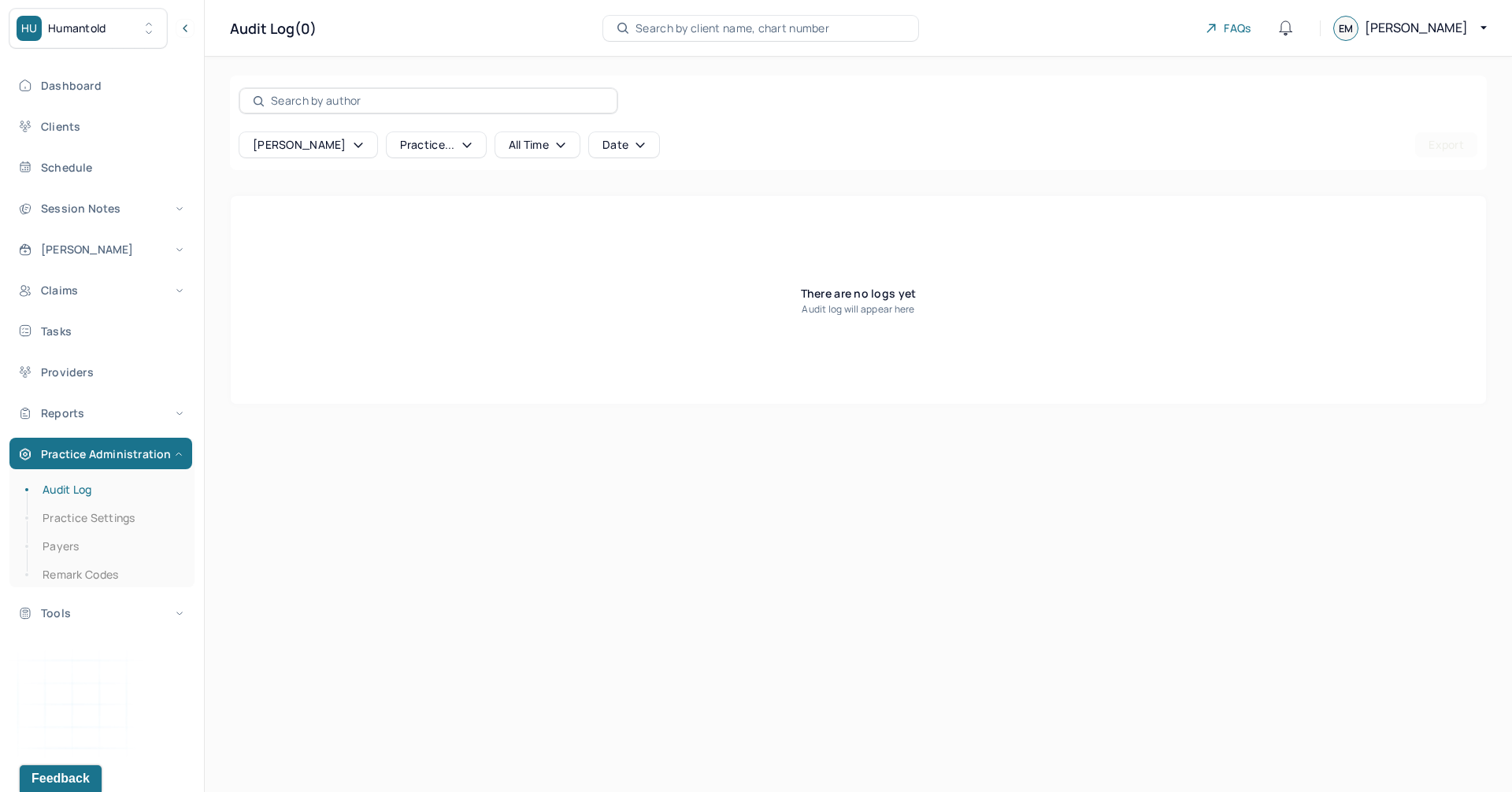 click on "practice..." at bounding box center (436, 145) 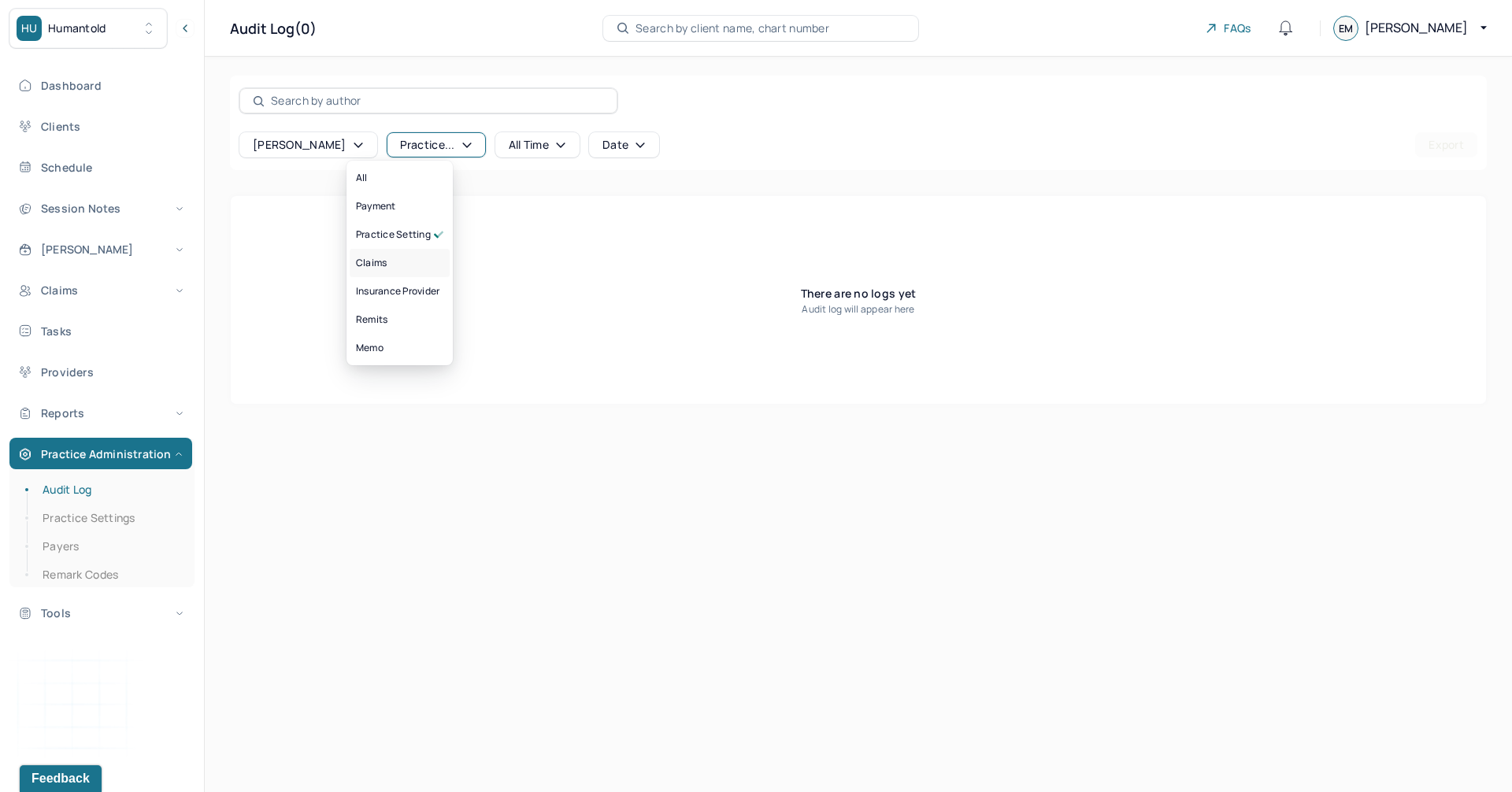 click on "claims" at bounding box center (399, 263) 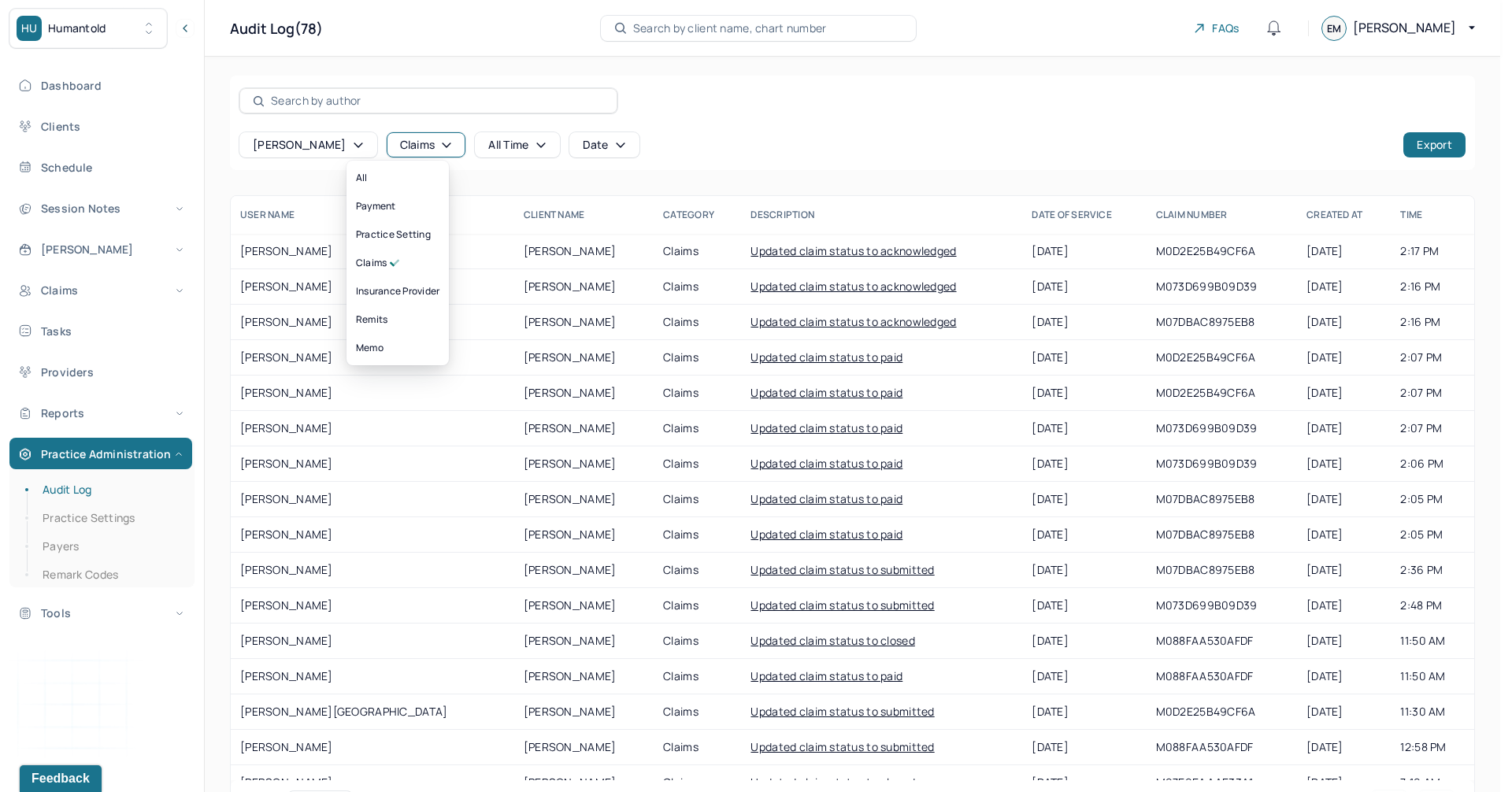 click on "claims" at bounding box center [426, 145] 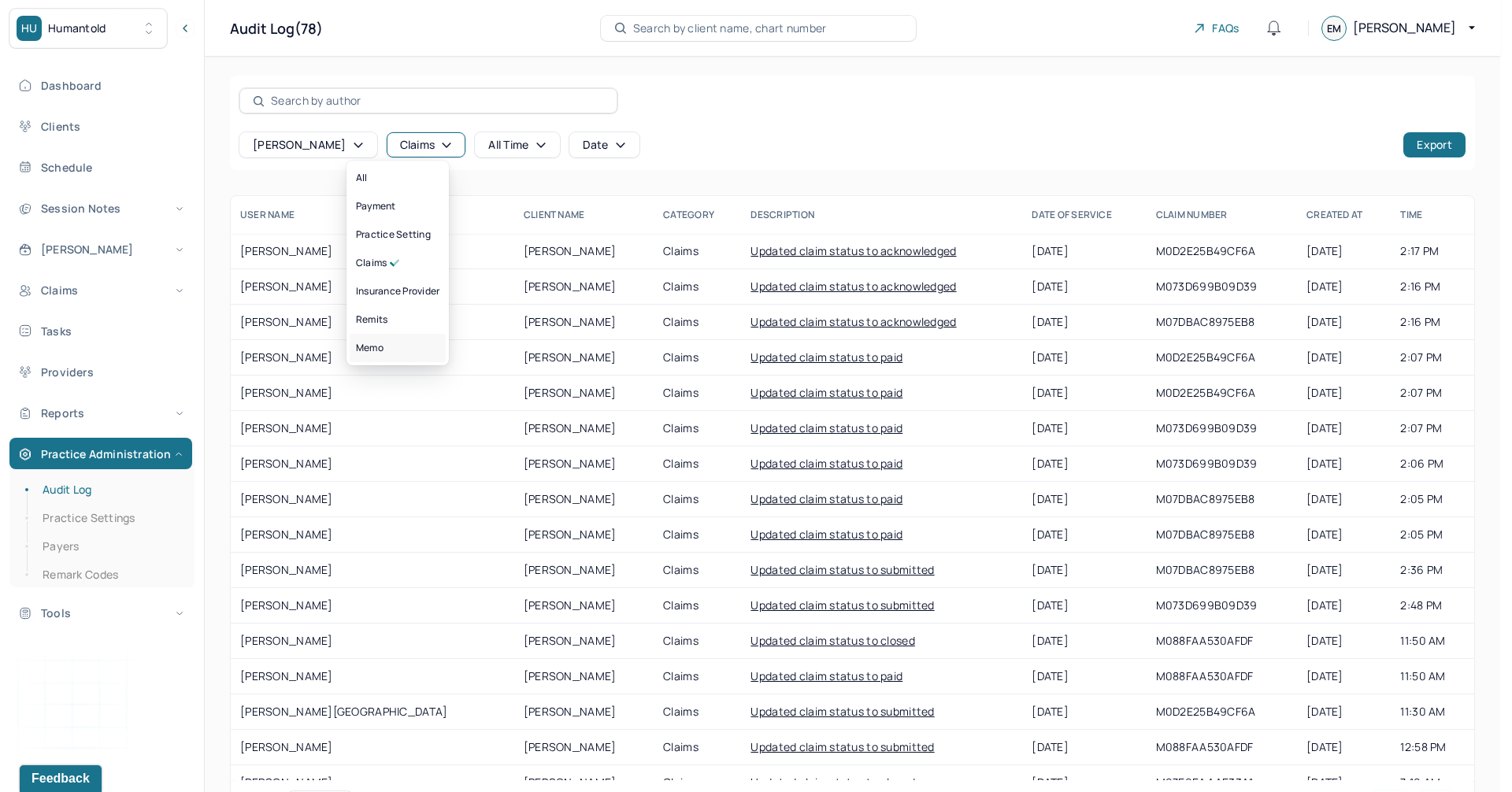 click on "memo" at bounding box center [398, 348] 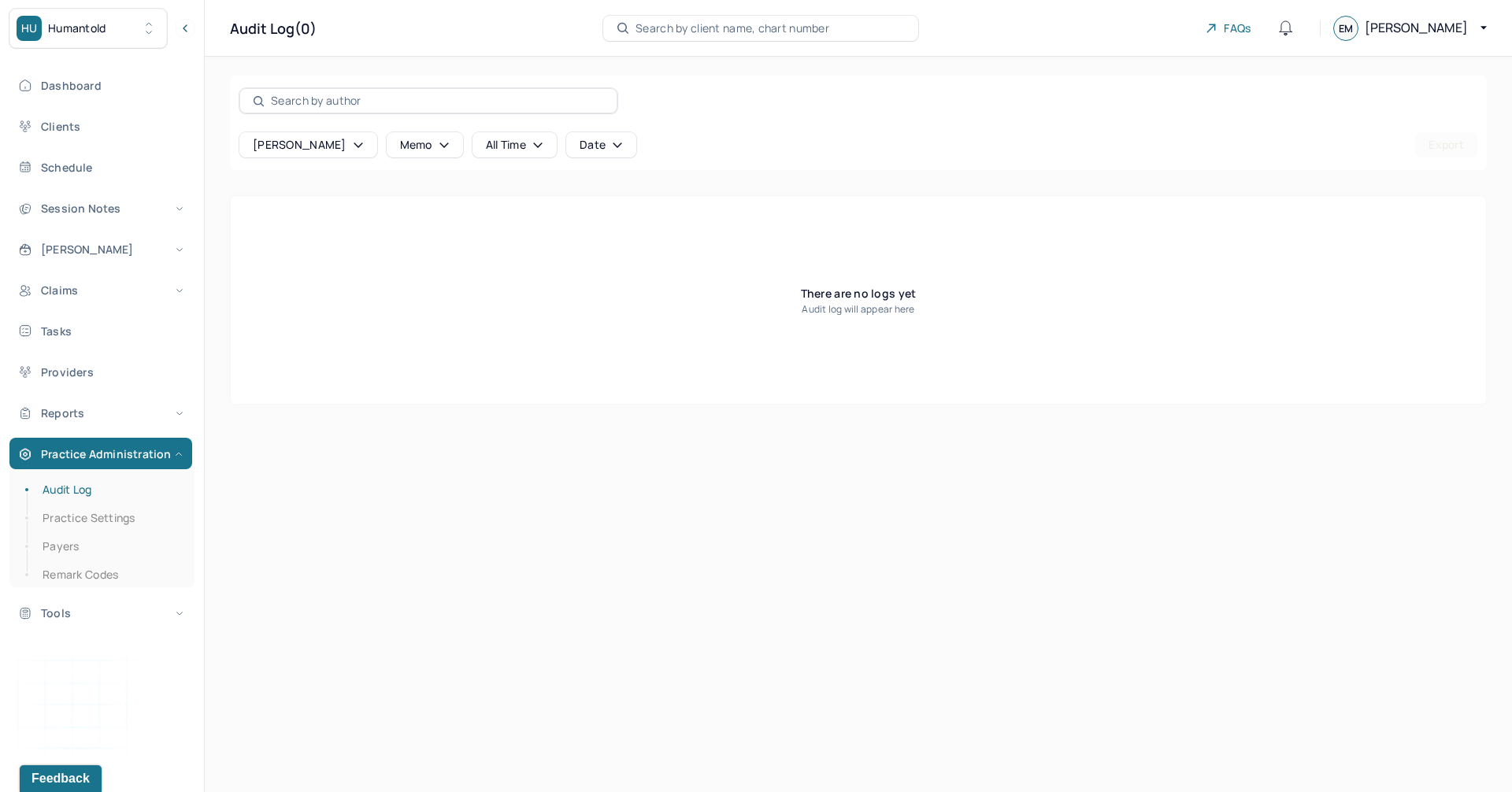 click on "[PERSON_NAME]     memo     all time     Date     Export" at bounding box center [858, 123] 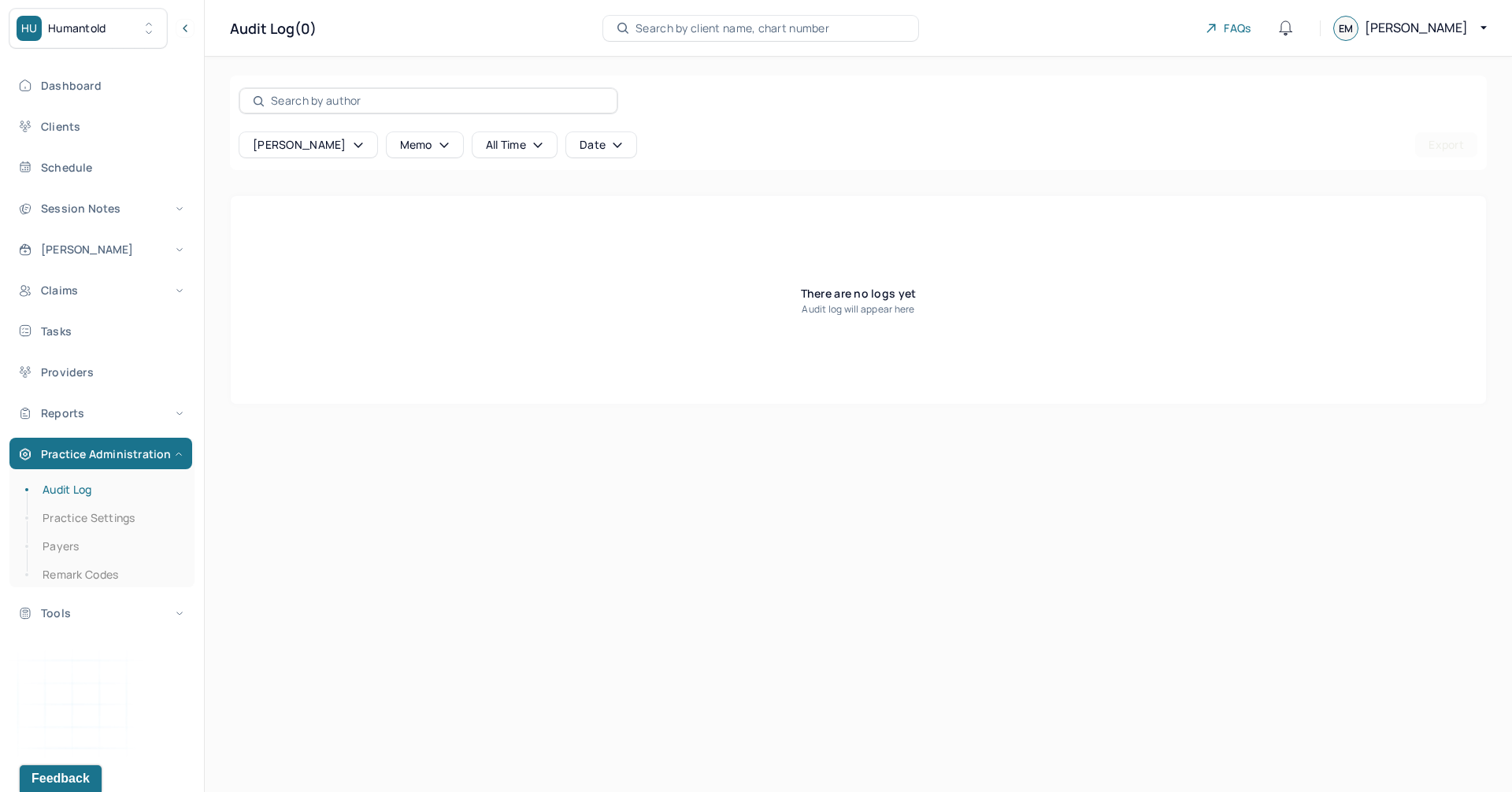 click on "memo" at bounding box center [424, 145] 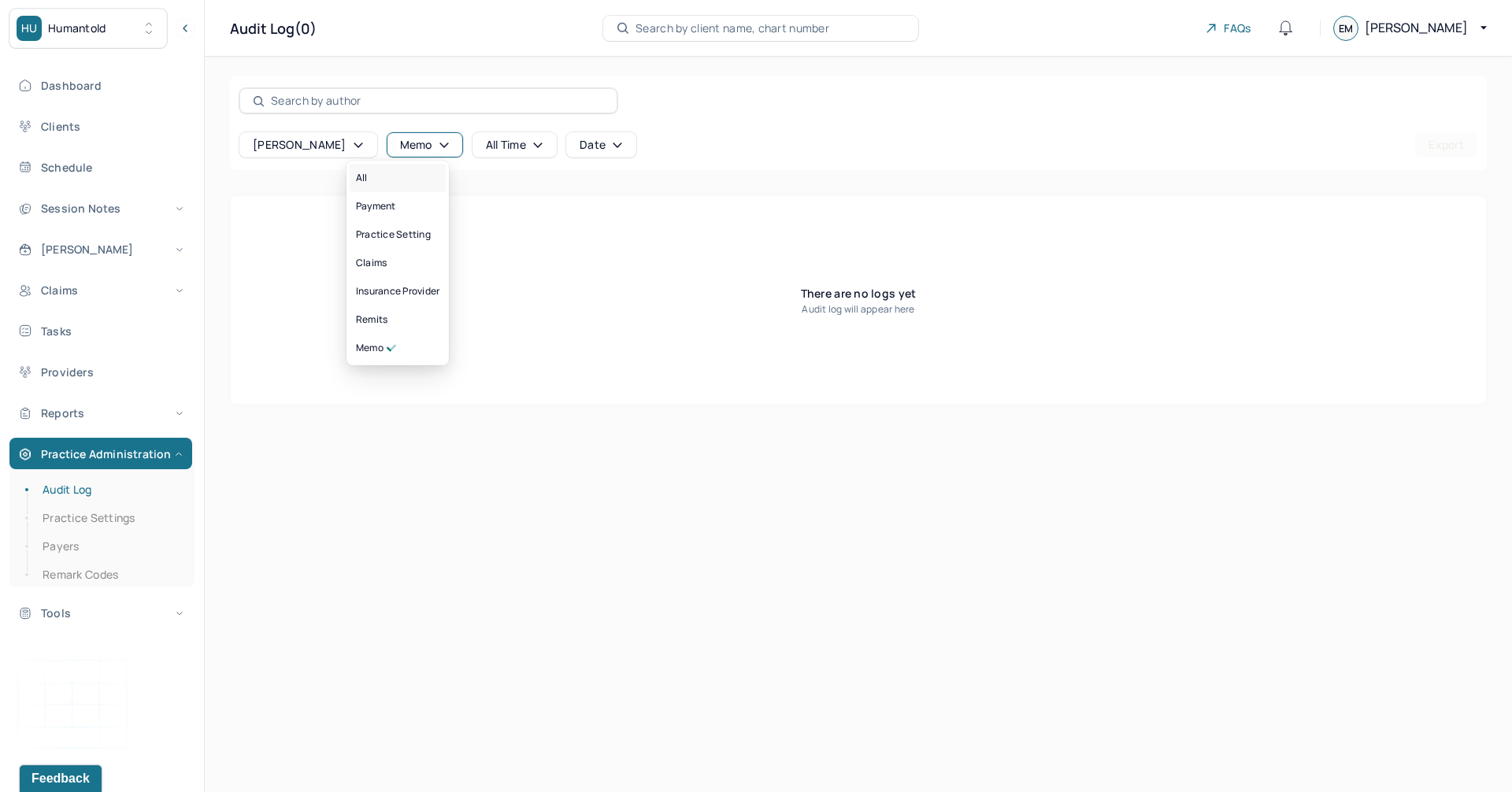 click on "All" at bounding box center [398, 178] 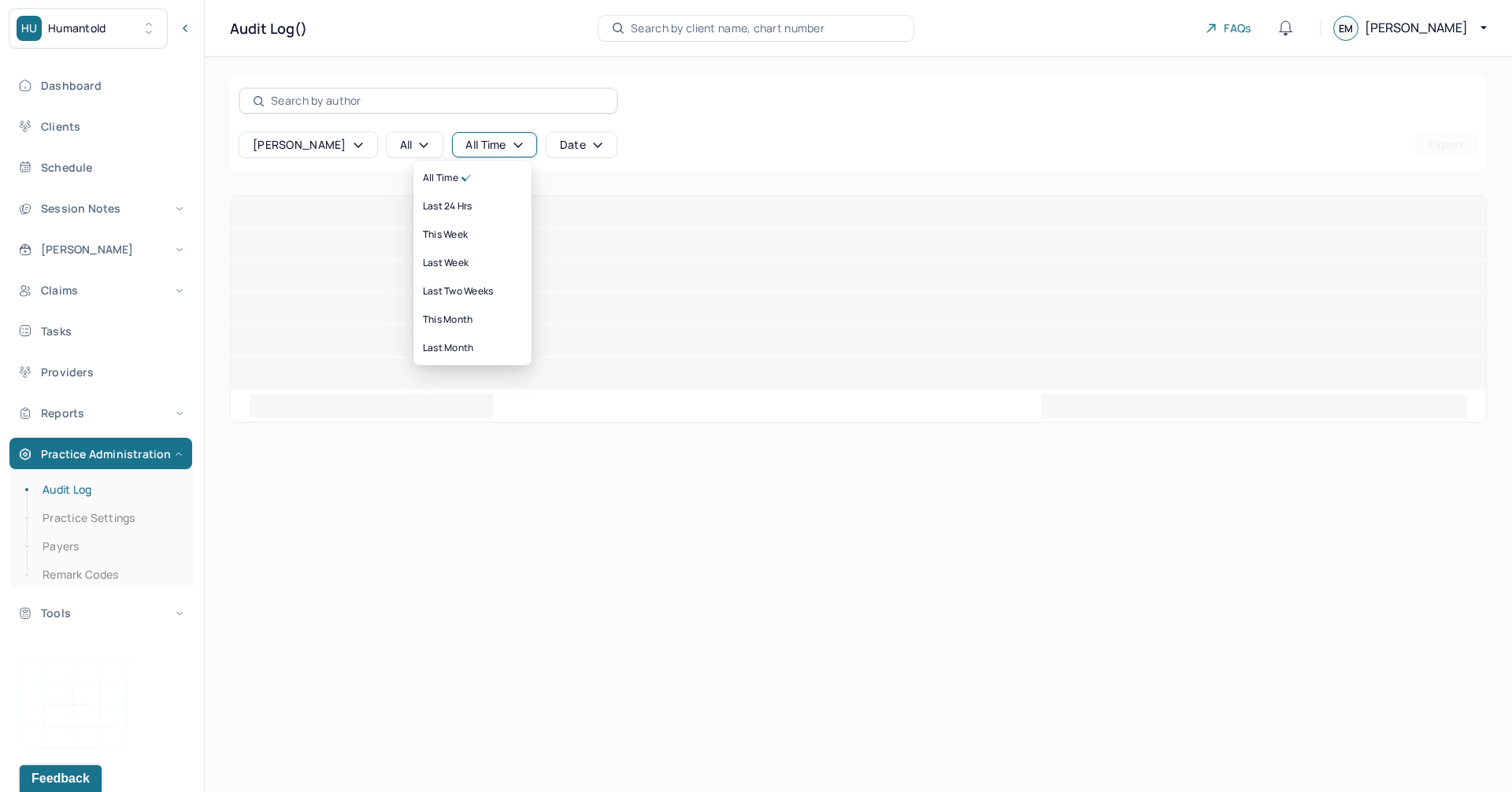 click 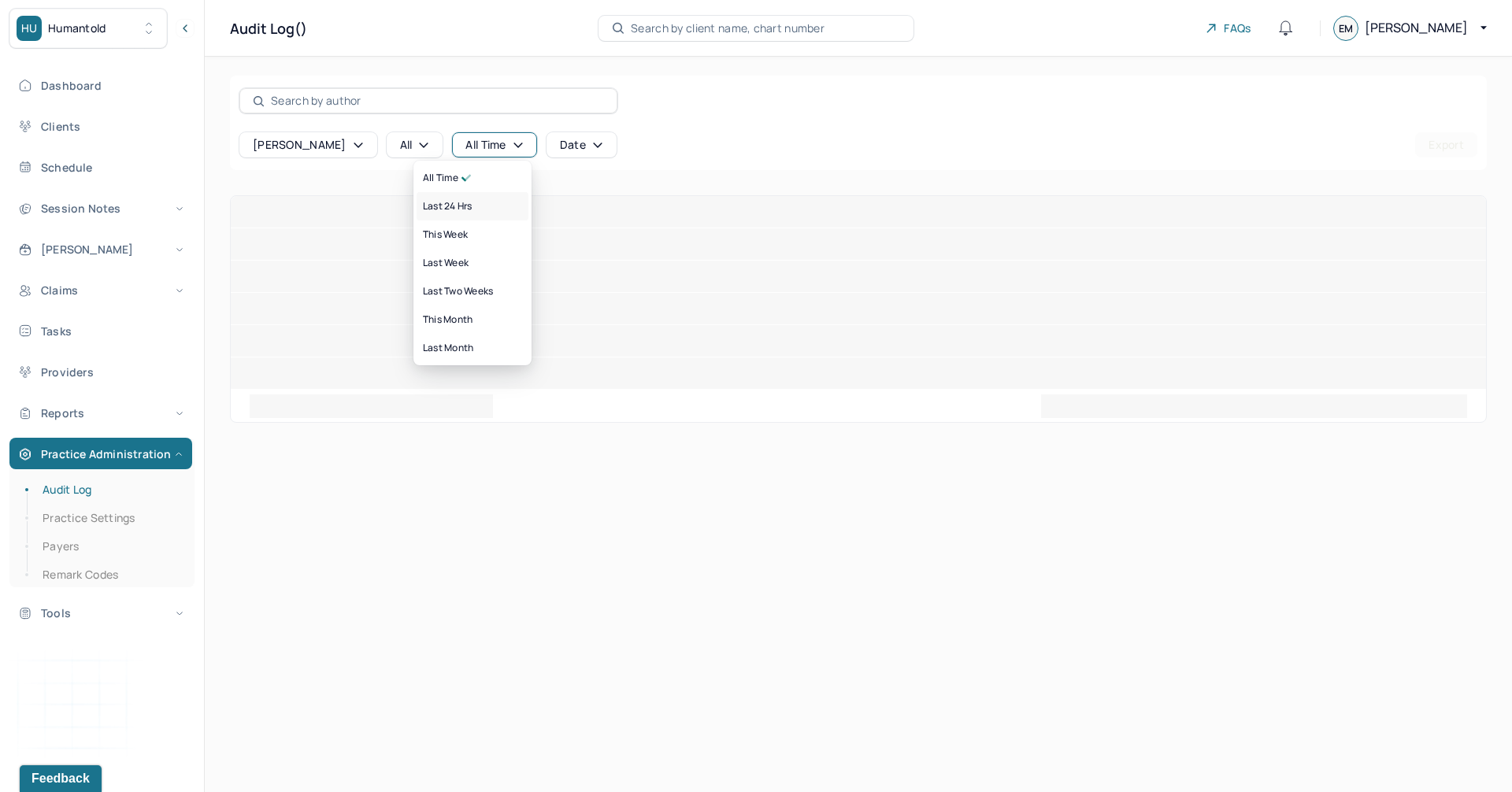 click on "last 24 hrs" at bounding box center (472, 206) 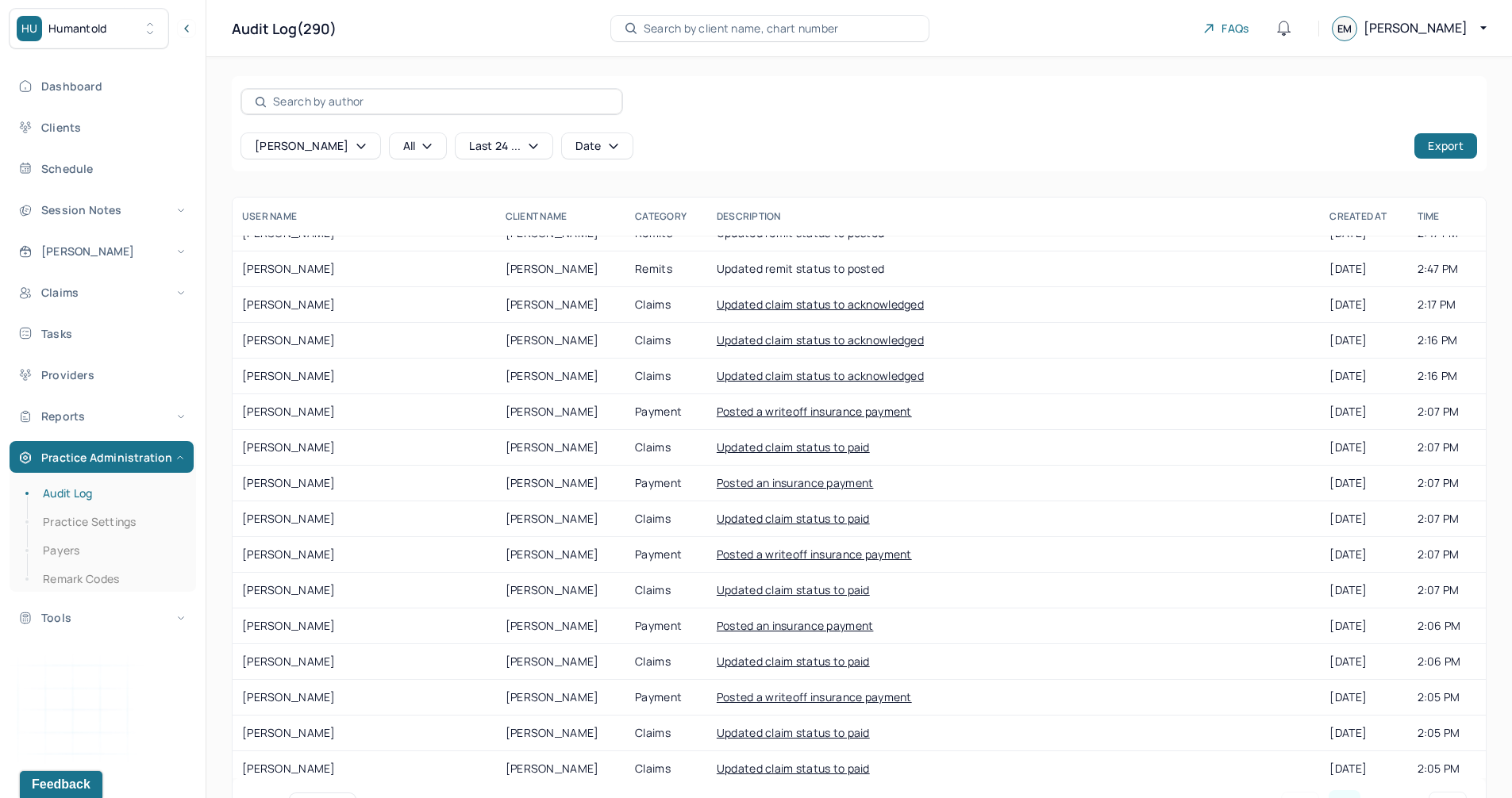 scroll, scrollTop: 0, scrollLeft: 0, axis: both 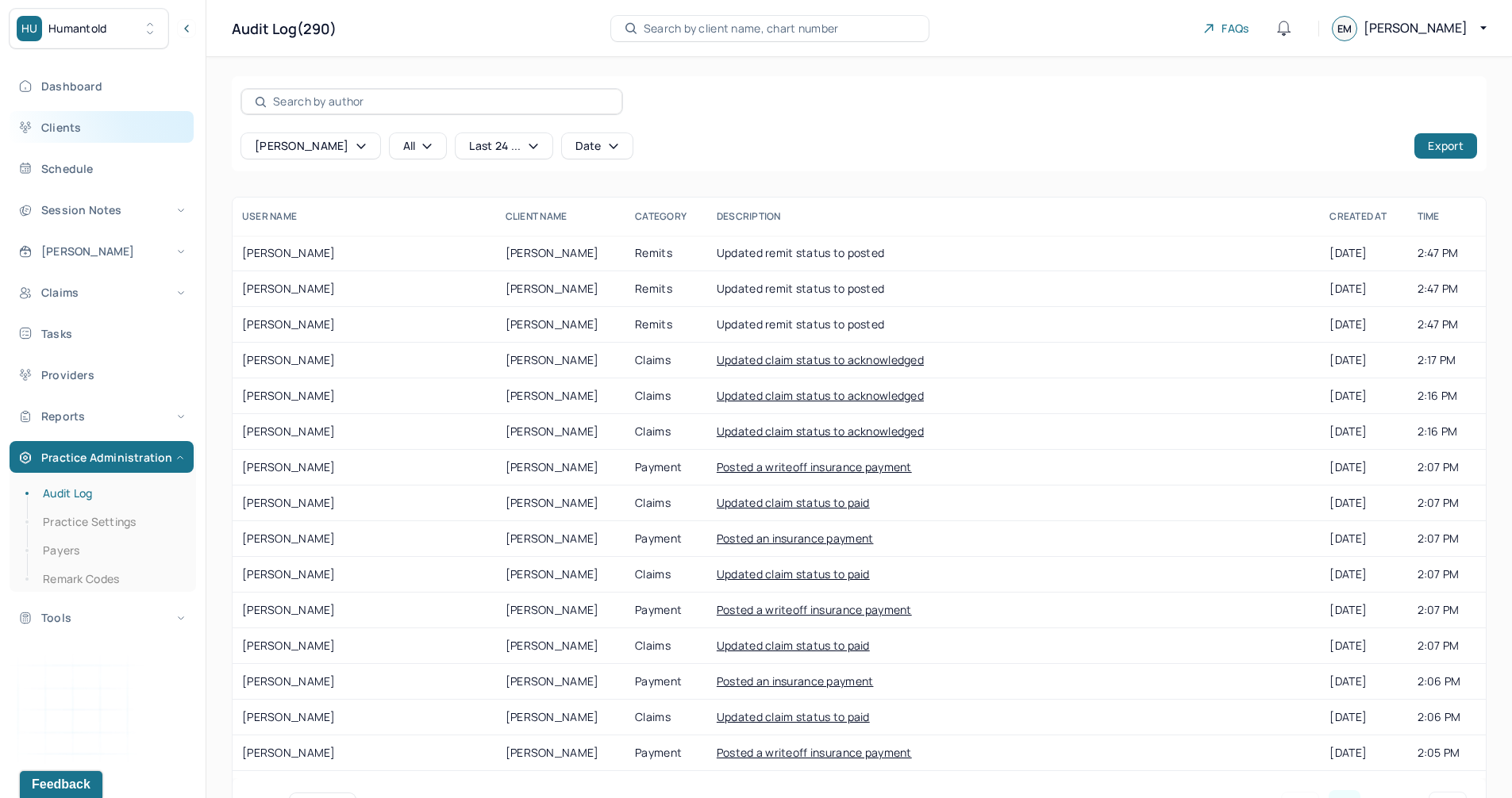 click on "Clients" at bounding box center (102, 127) 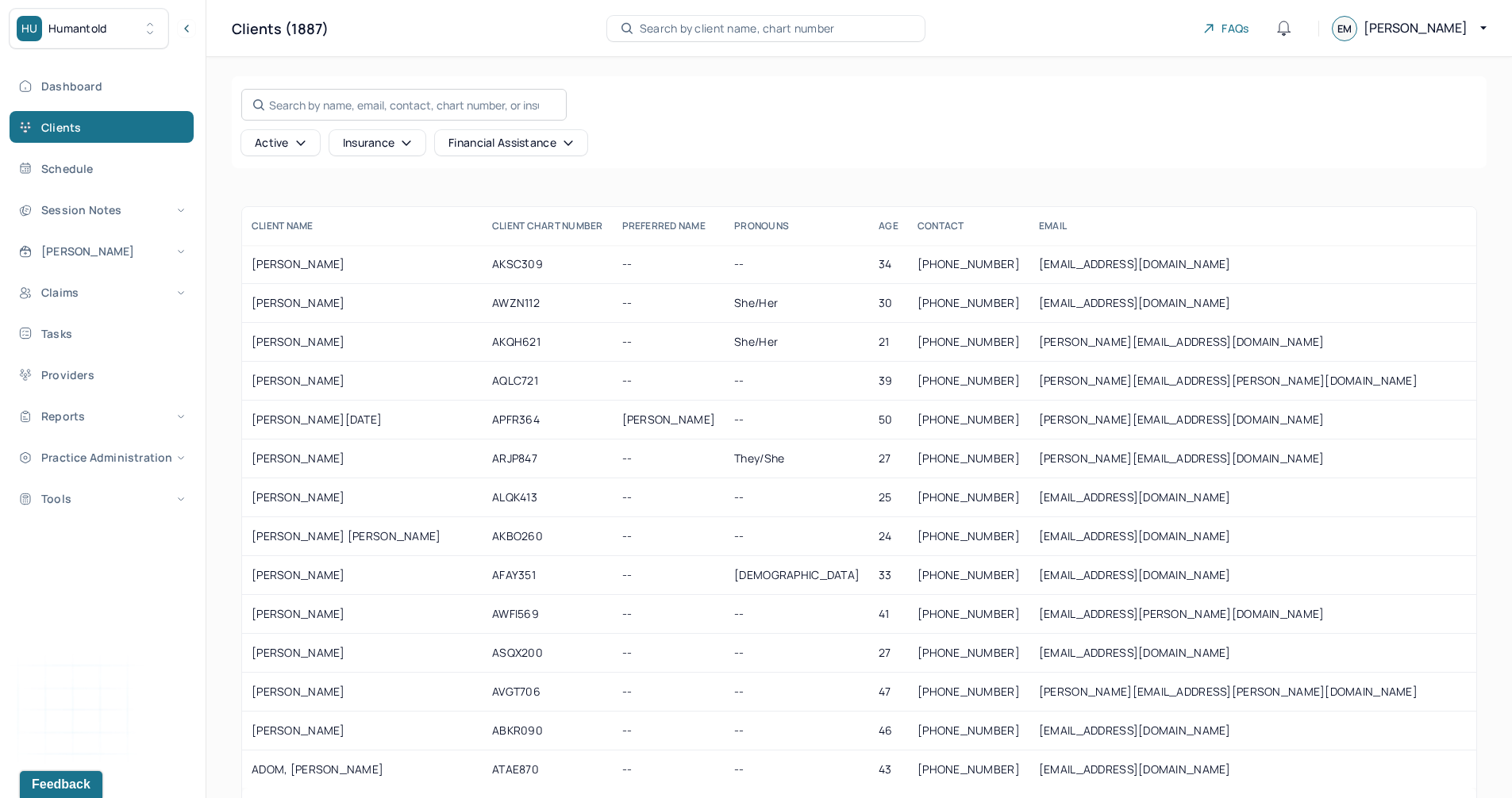 click on "Search by name, email, contact, chart number, or insurance id..." at bounding box center (404, 105) 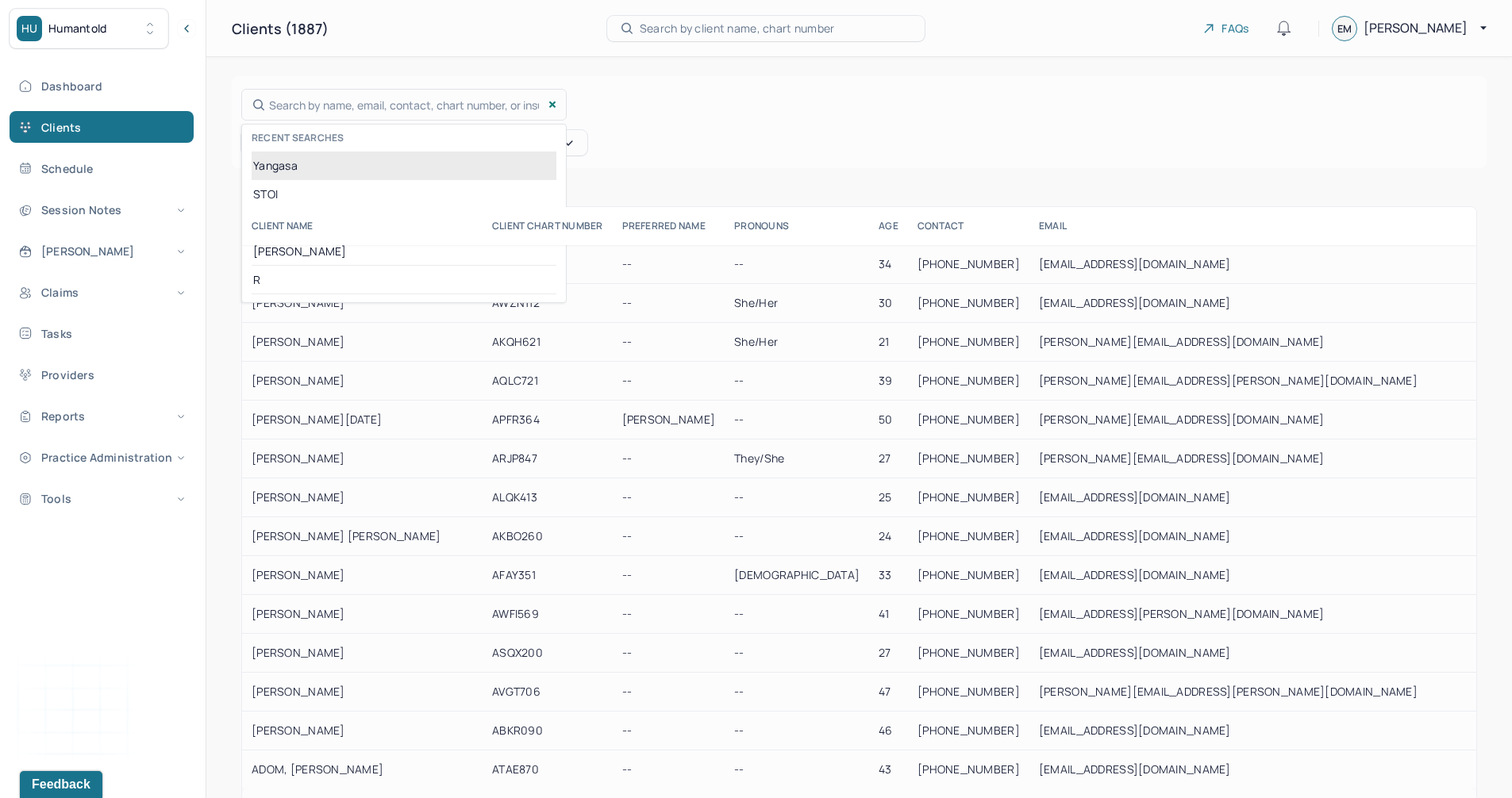 click on "Yangasa" at bounding box center (404, 165) 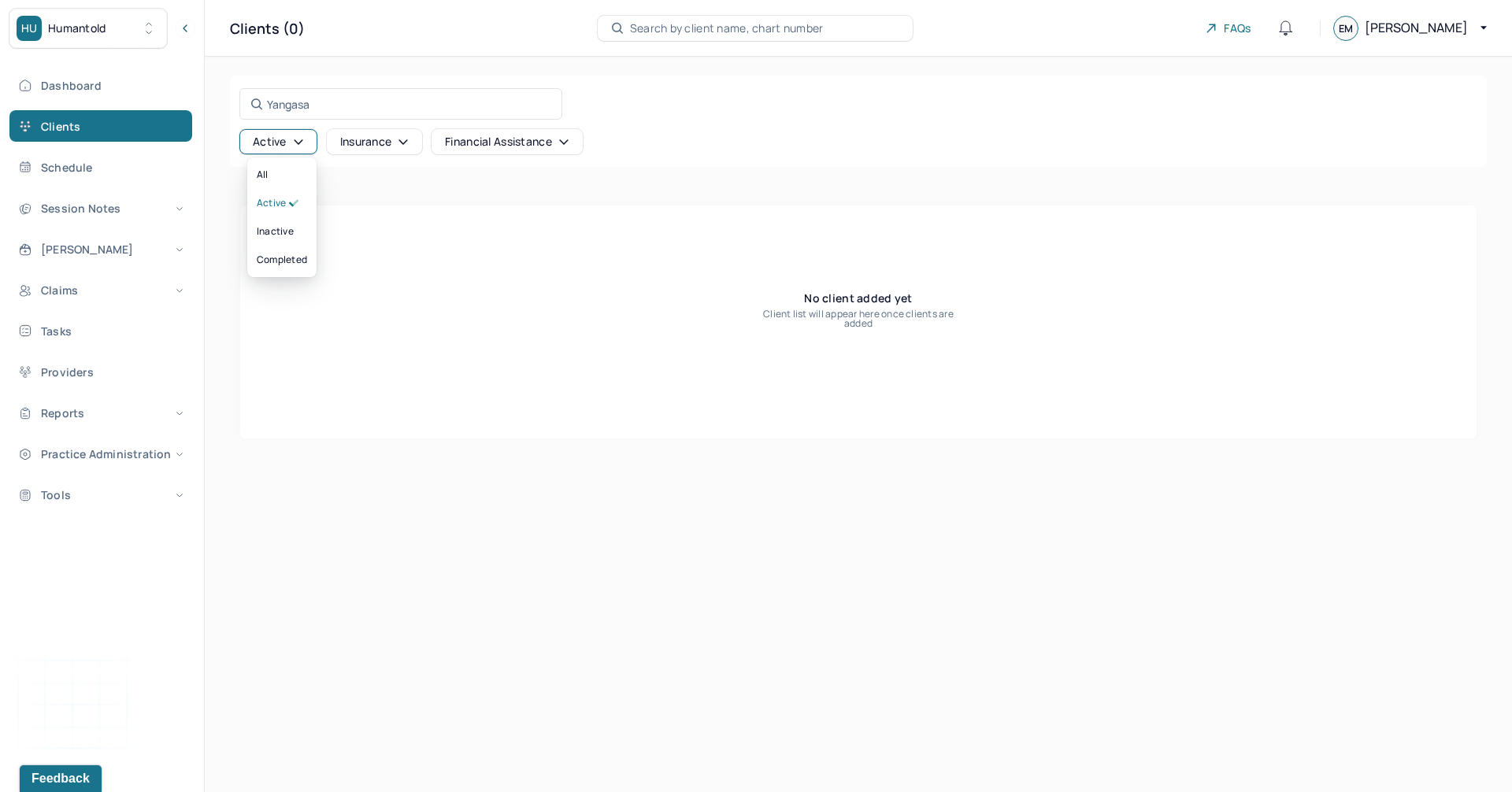 click on "Active" at bounding box center (278, 142) 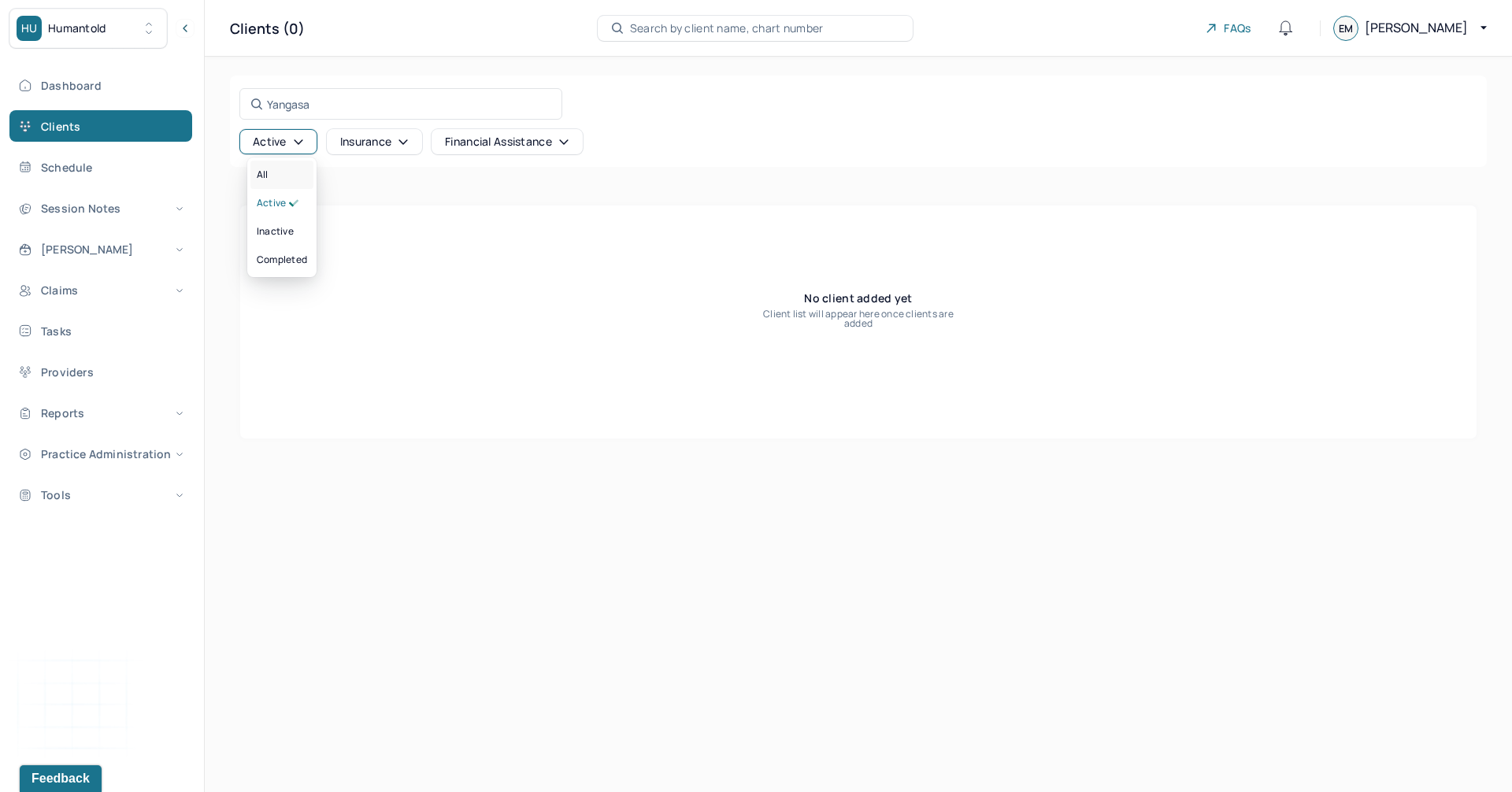 click on "All" at bounding box center [282, 175] 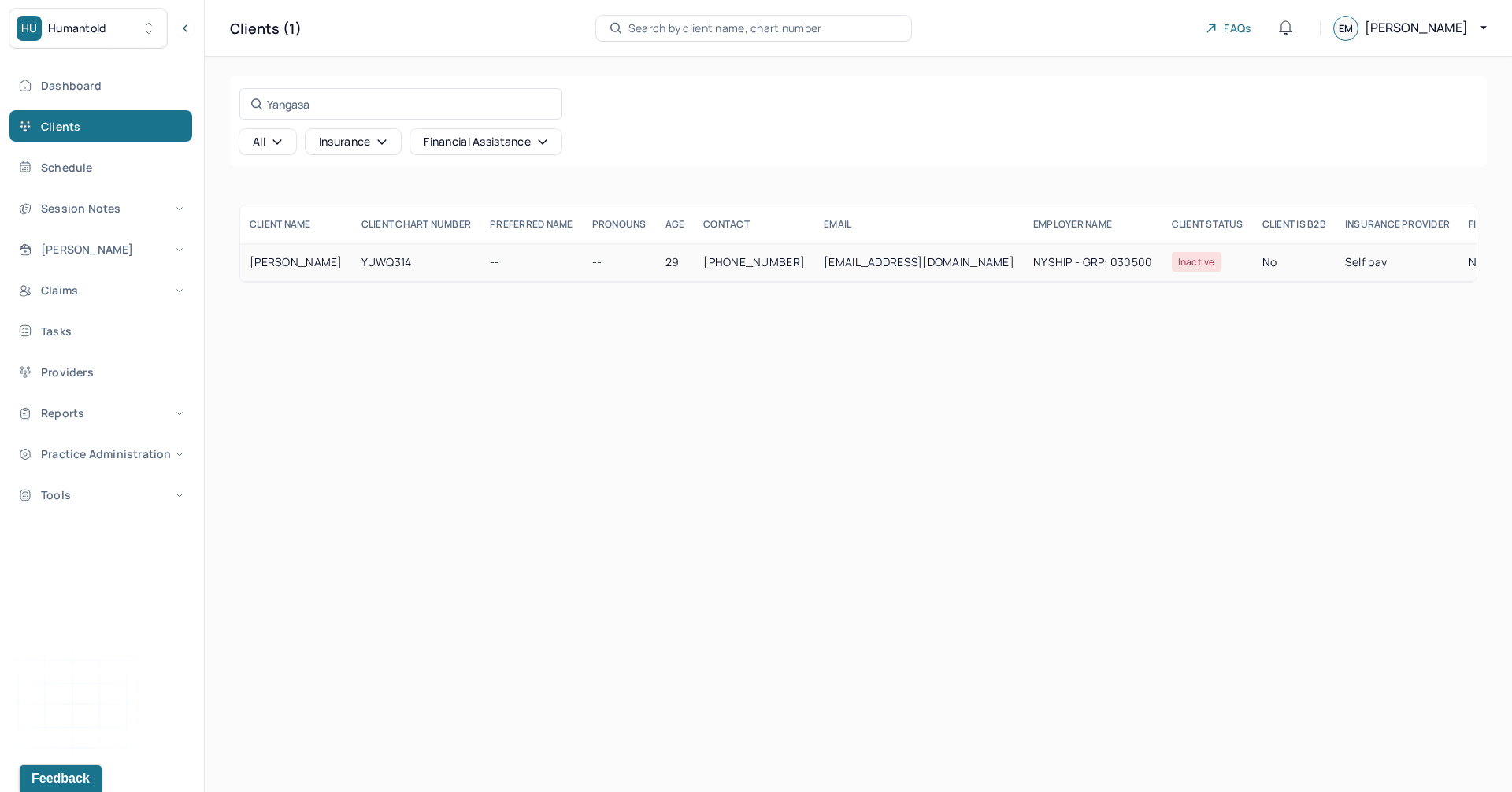 click on "YUWQ314" at bounding box center (417, 262) 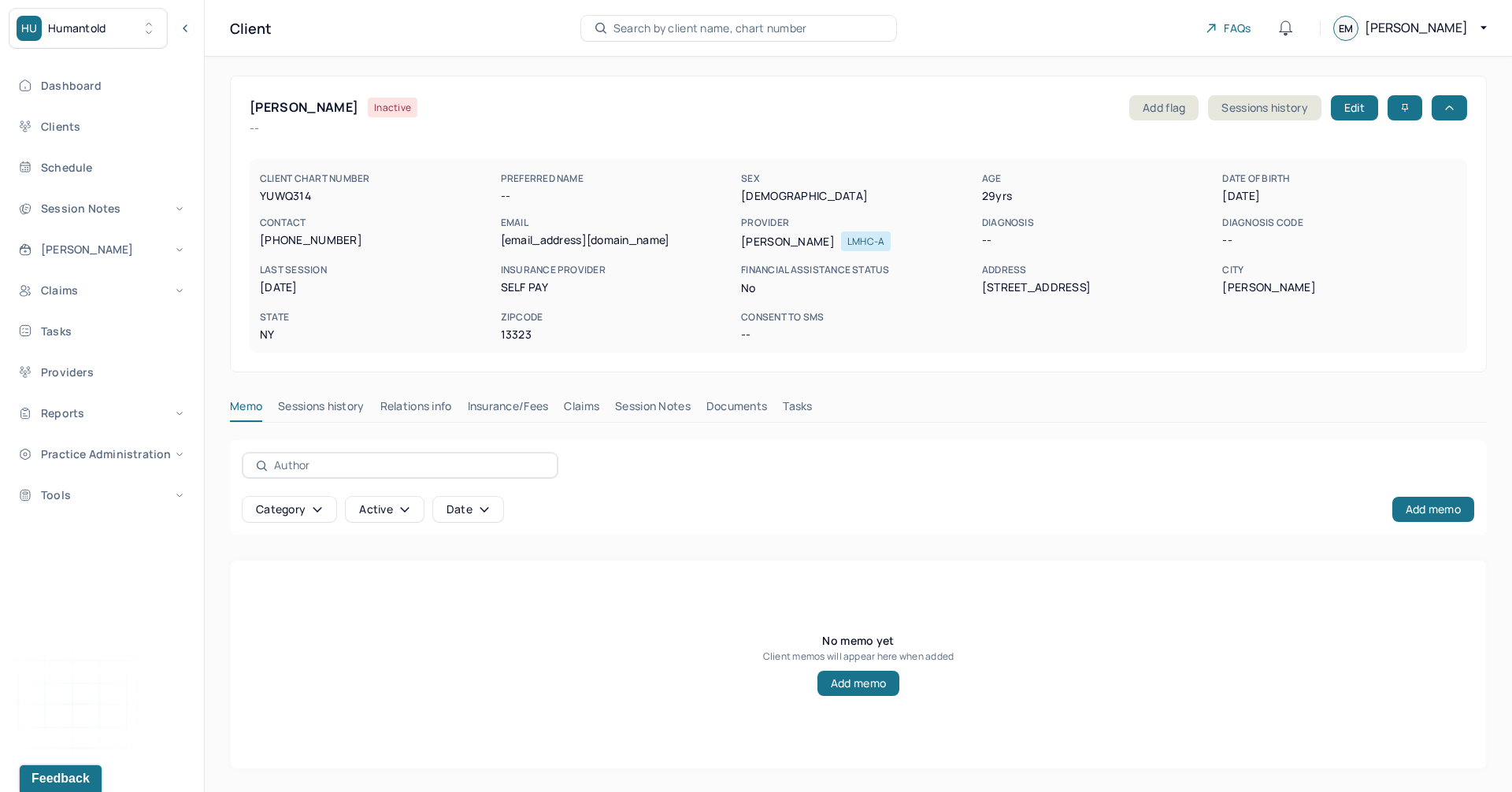 click on "[PERSON_NAME] Inactive   Add flag     Sessions history     Edit               -- CLIENT CHART NUMBER YUWQ314 PREFERRED NAME -- SEX [DEMOGRAPHIC_DATA] AGE [DEMOGRAPHIC_DATA]  yrs DATE OF BIRTH [DEMOGRAPHIC_DATA]  CONTACT [PHONE_NUMBER] EMAIL [EMAIL_ADDRESS][DOMAIN_NAME] PROVIDER [PERSON_NAME] LMHC-A DIAGNOSIS -- DIAGNOSIS CODE -- LAST SESSION [DATE] insurance provider Self Pay FINANCIAL ASSISTANCE STATUS no Address [STREET_ADDRESS][US_STATE] Consent to Sms --   Memo     Sessions history     Relations info     Insurance/Fees     Claims     Session Notes     Documents     Tasks     Category     active     Date     Add memo   No memo yet Client memos will appear here when added   Add memo" at bounding box center (858, 422) 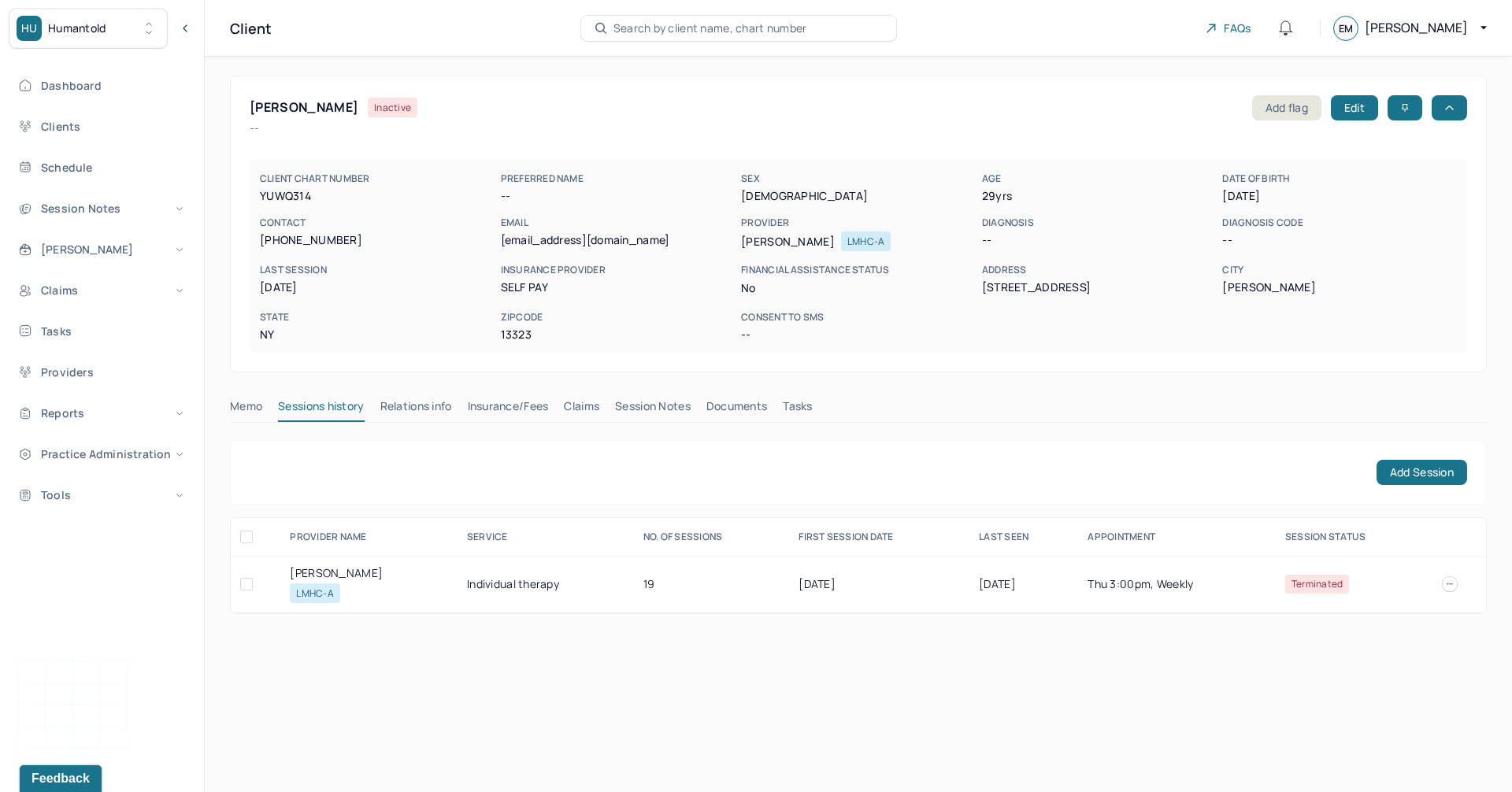 click on "[PERSON_NAME]" at bounding box center (369, 573) 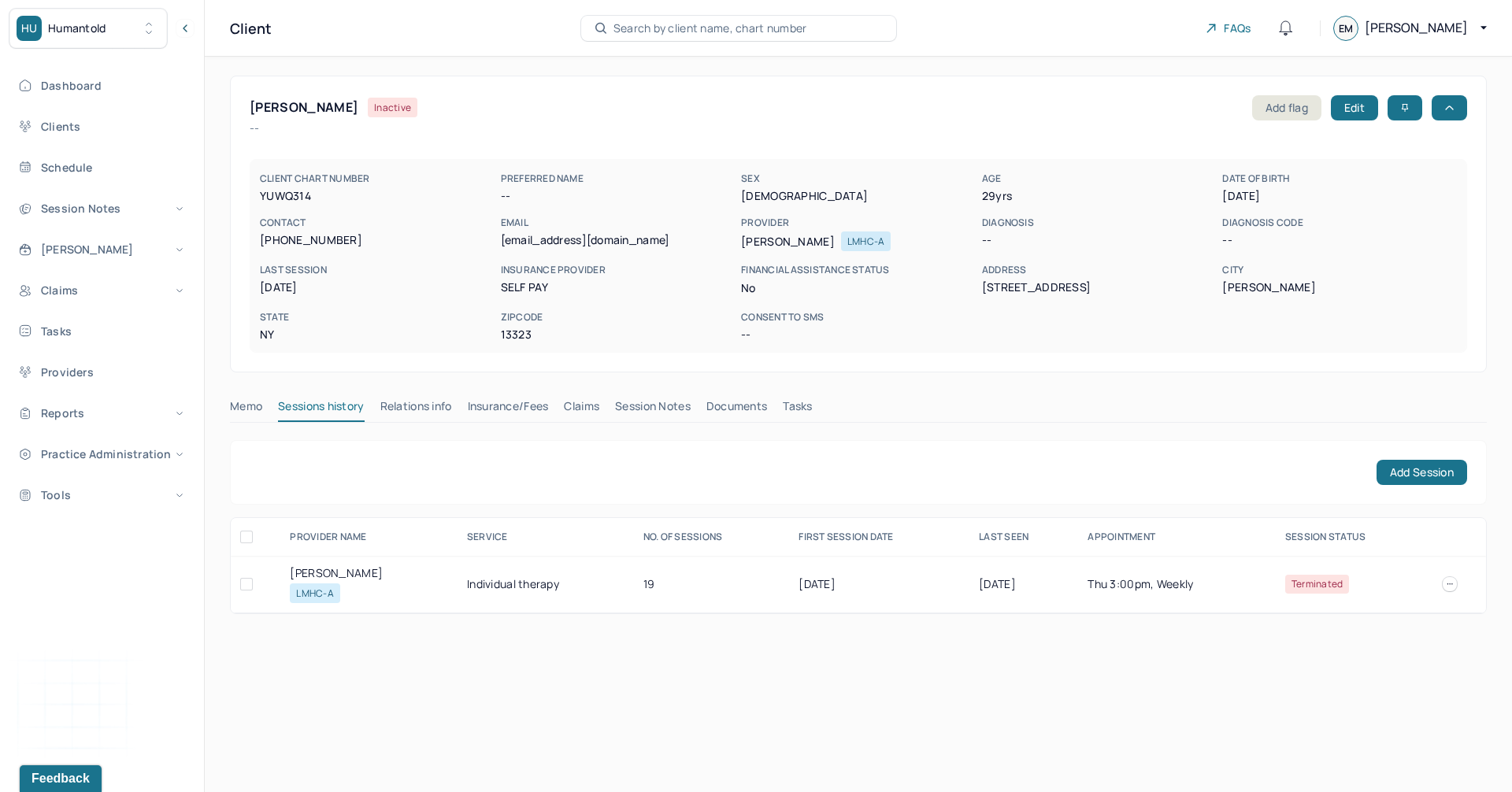 click on "Search by client name, chart number" at bounding box center (710, 28) 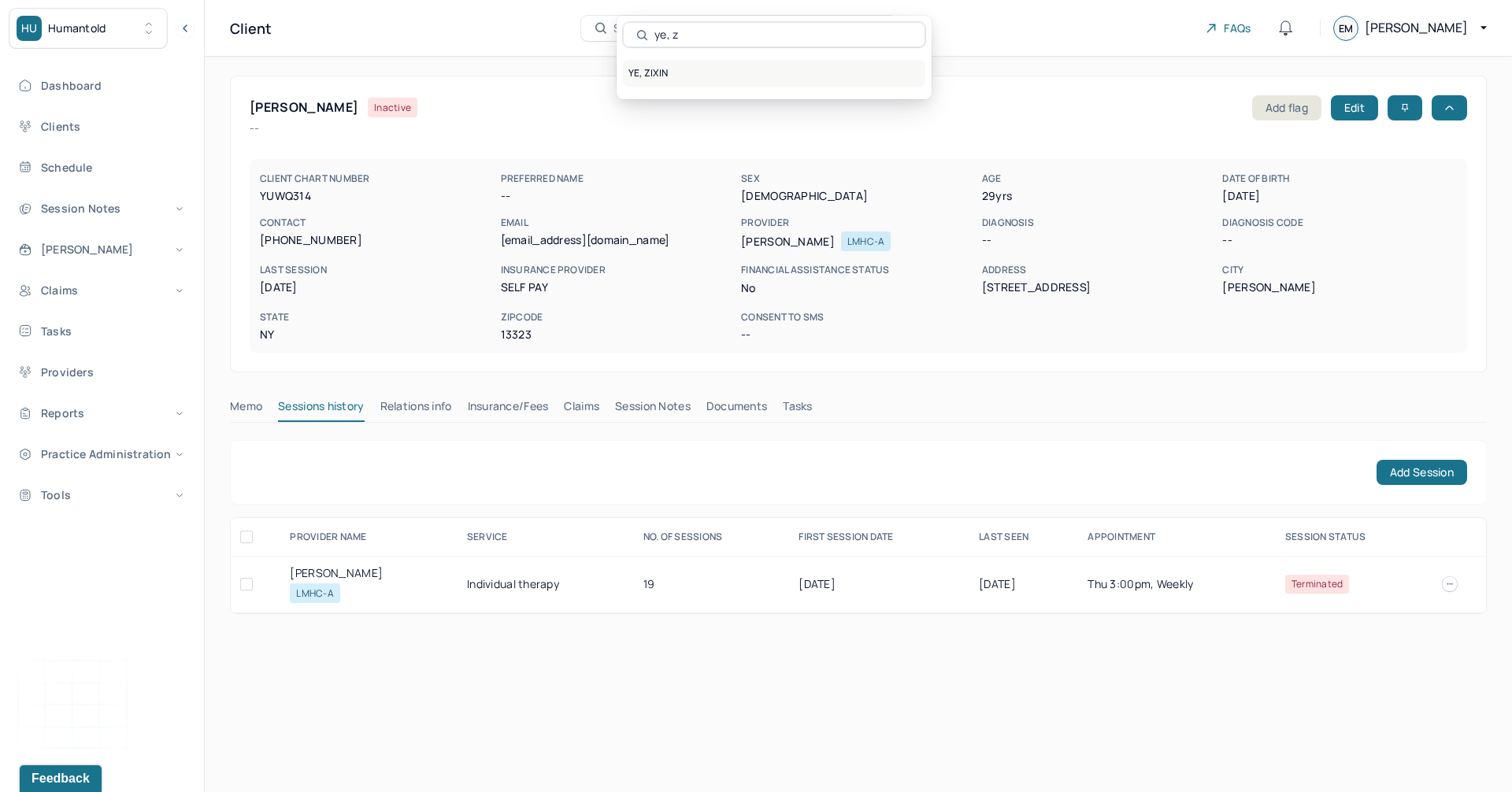 type on "ye, z" 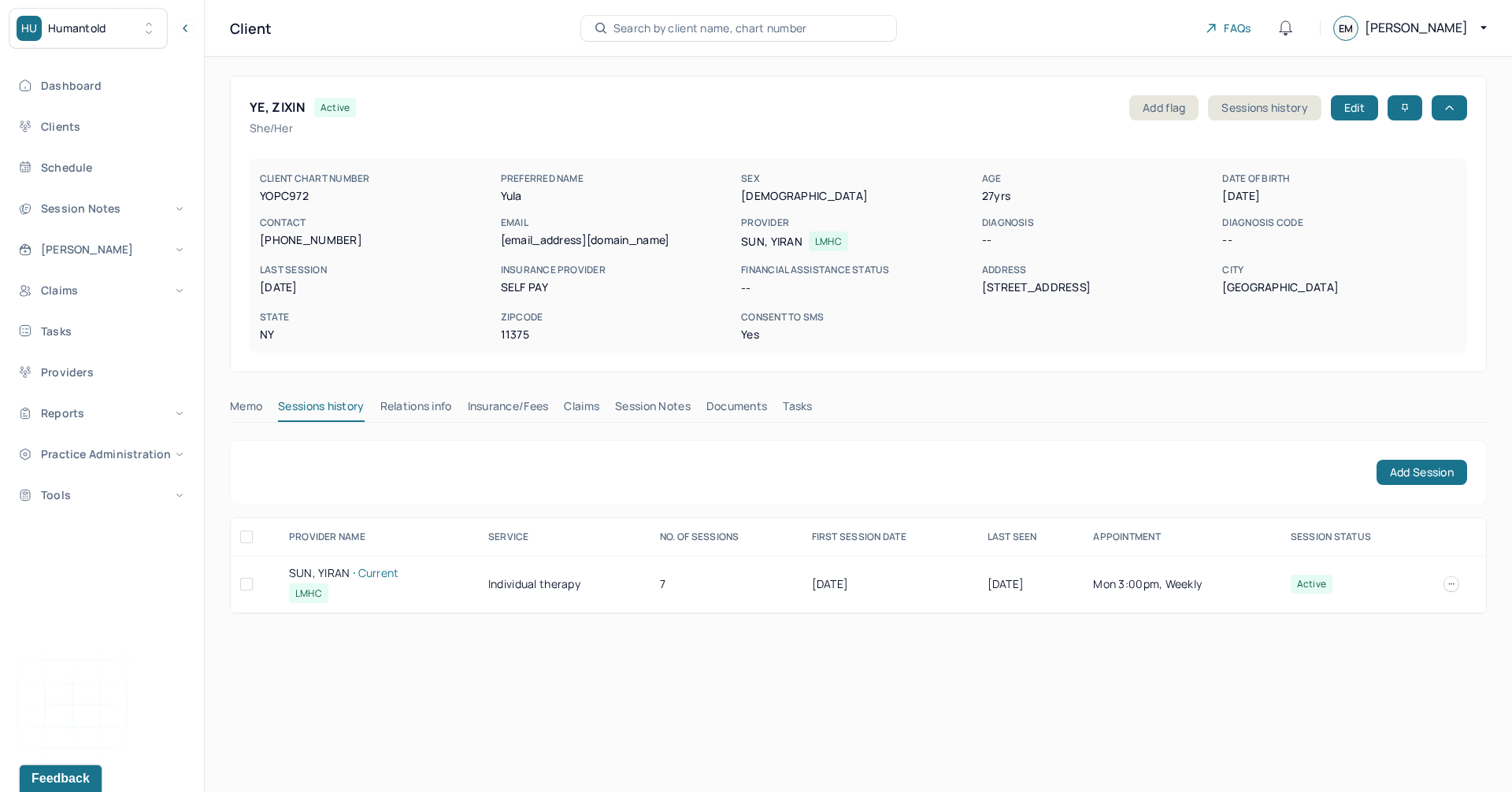 click on "Insurance/Fees" at bounding box center [508, 409] 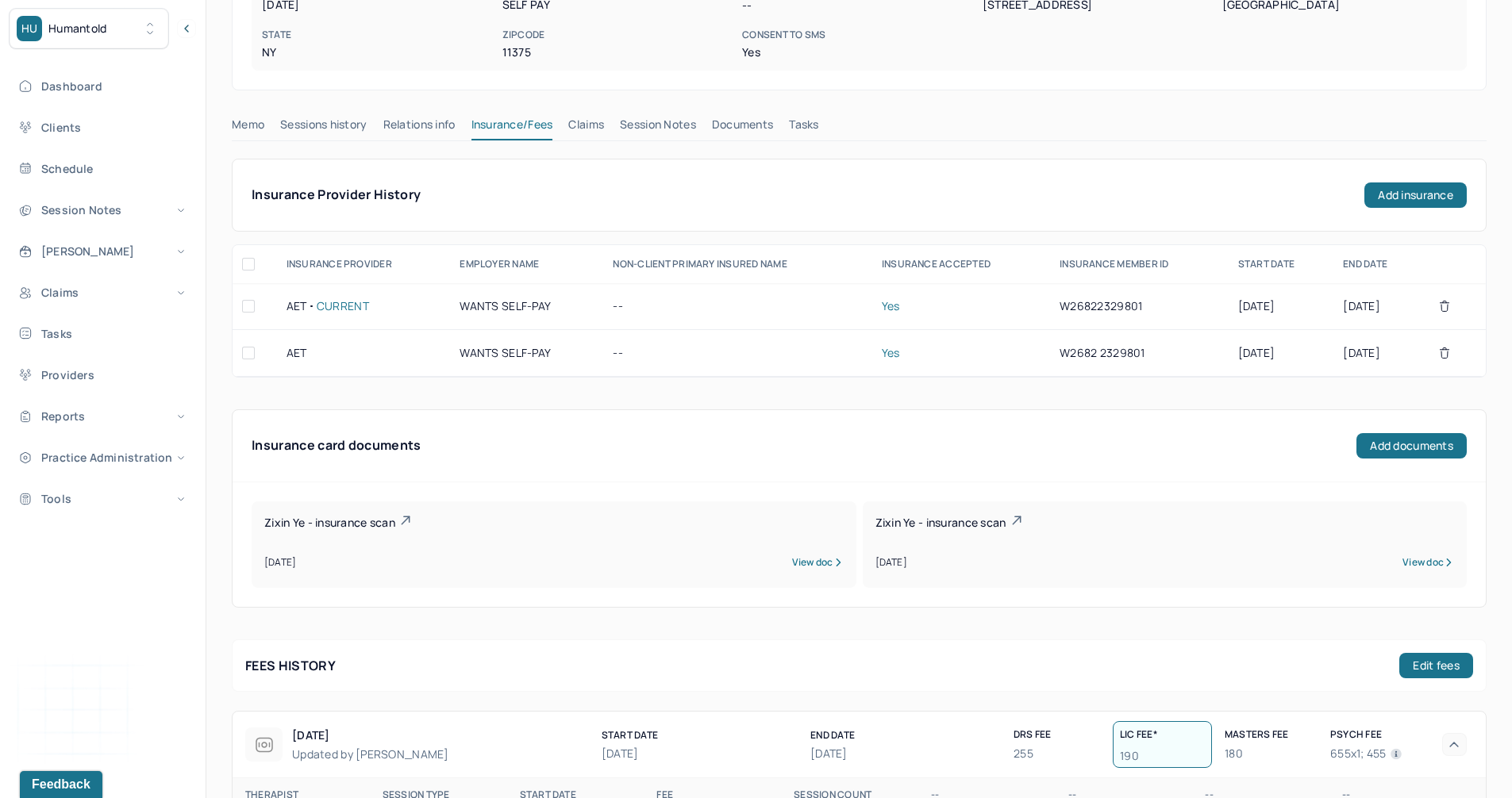 scroll, scrollTop: 317, scrollLeft: 0, axis: vertical 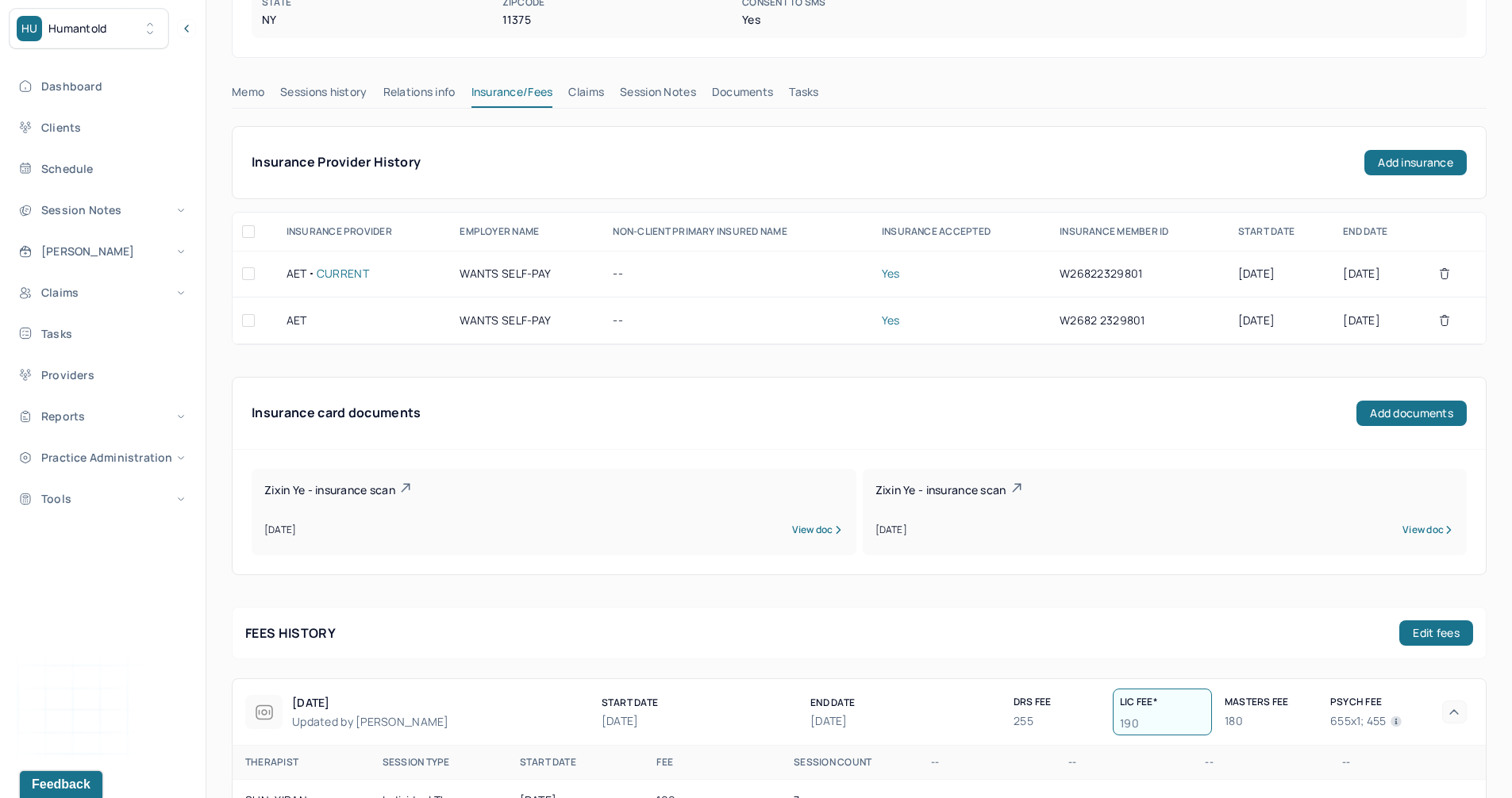 click on "View doc" at bounding box center (818, 530) 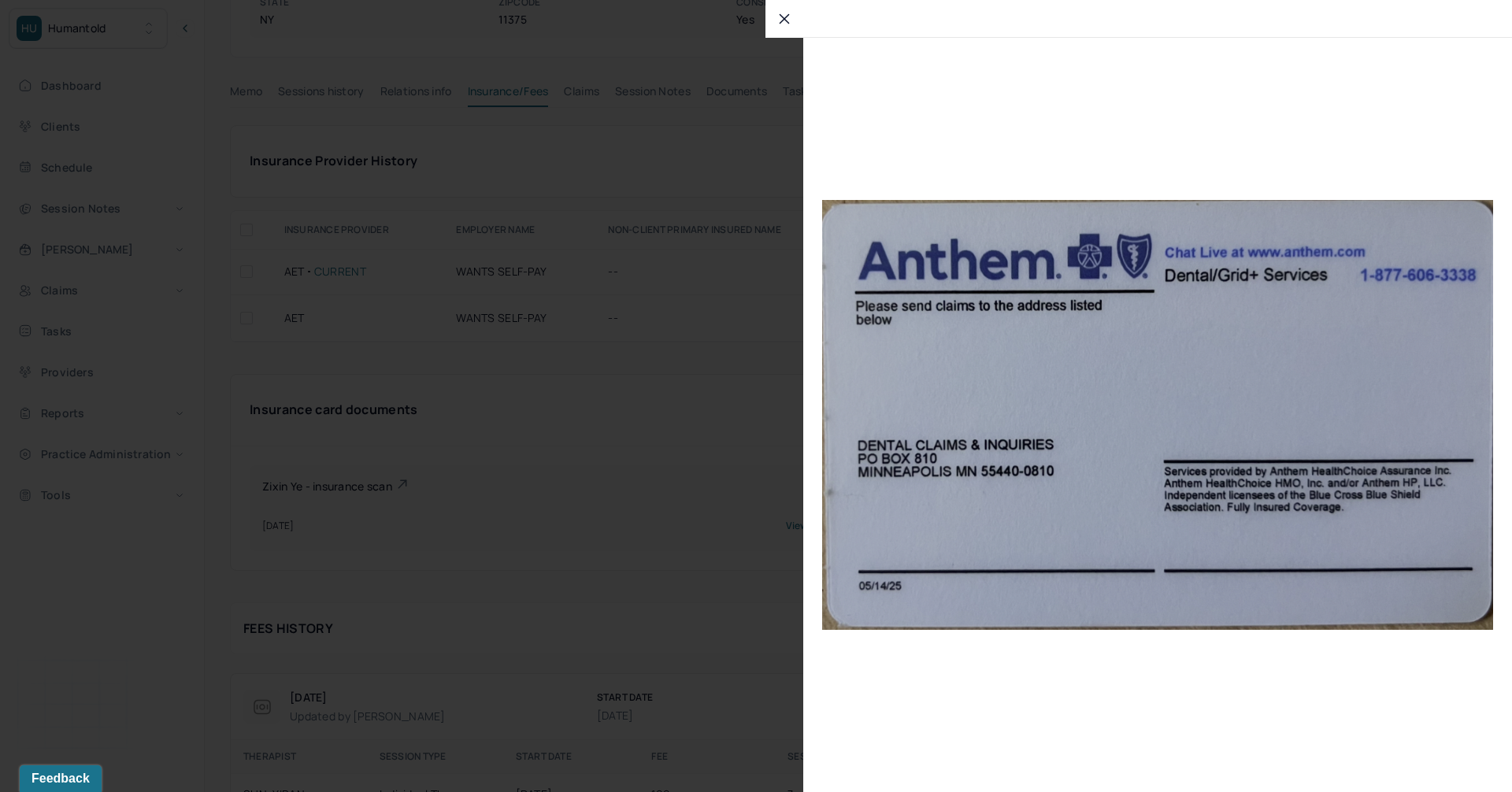 click 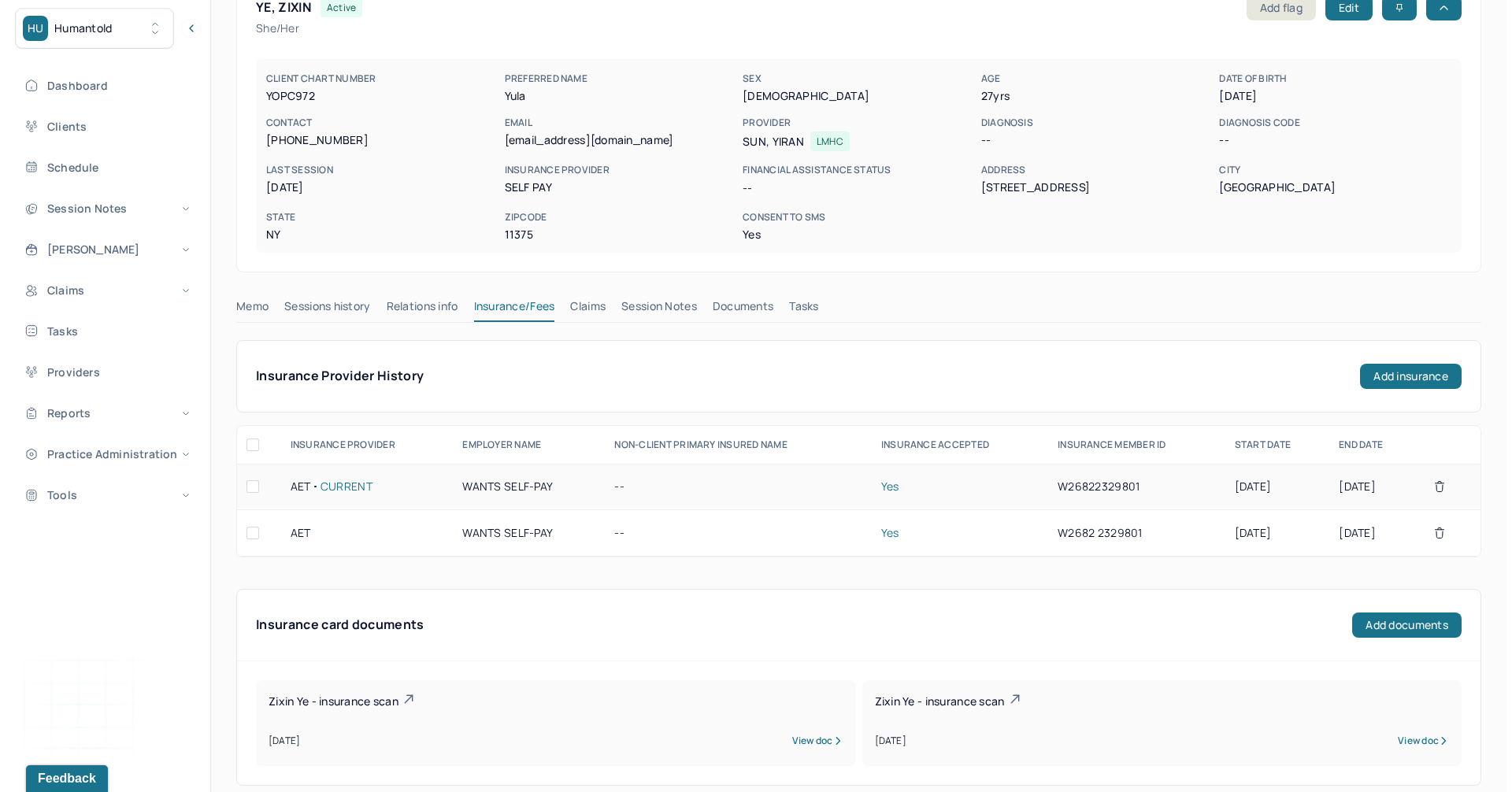 scroll, scrollTop: 0, scrollLeft: 0, axis: both 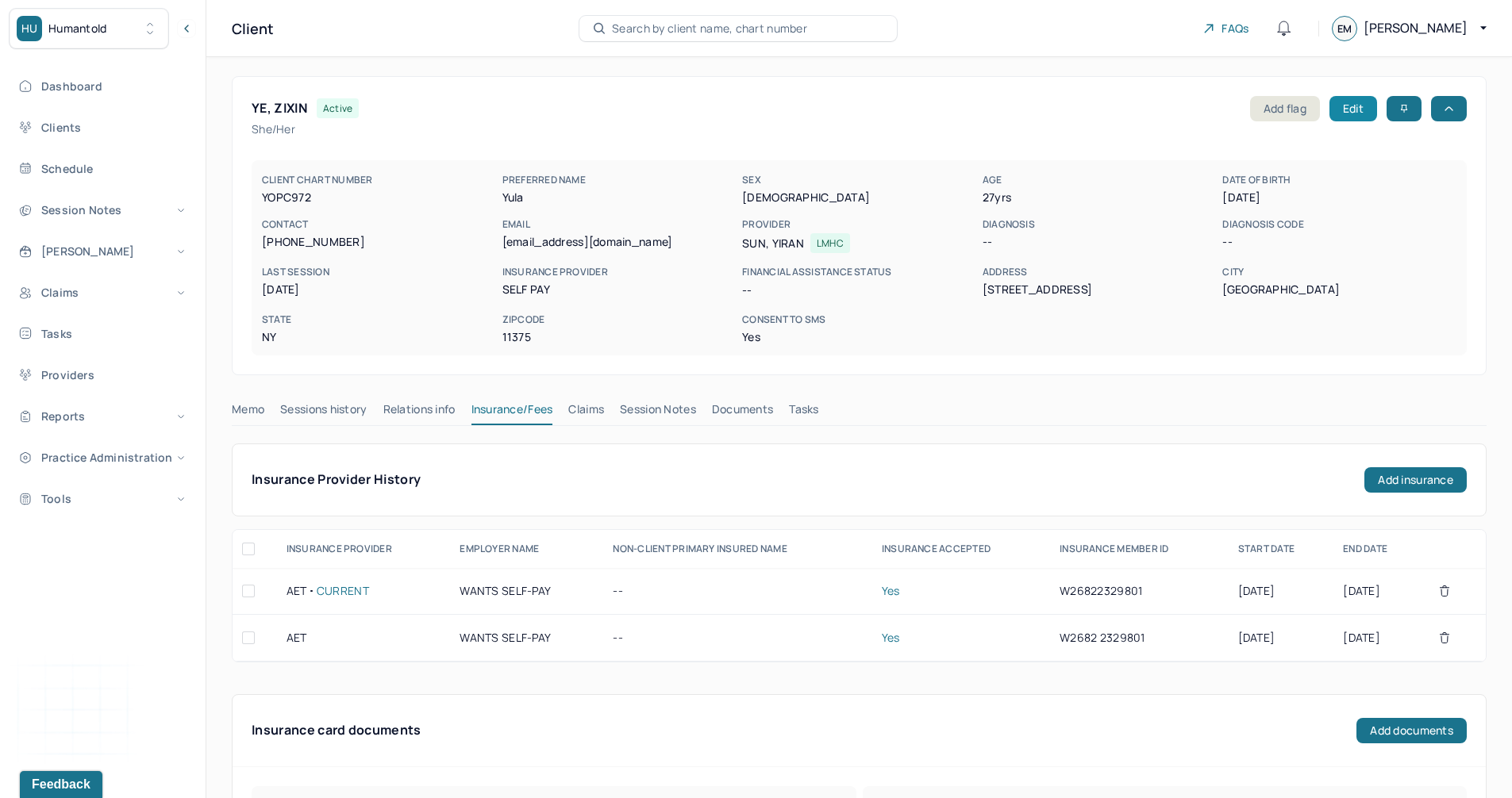 click on "Edit" at bounding box center (1353, 109) 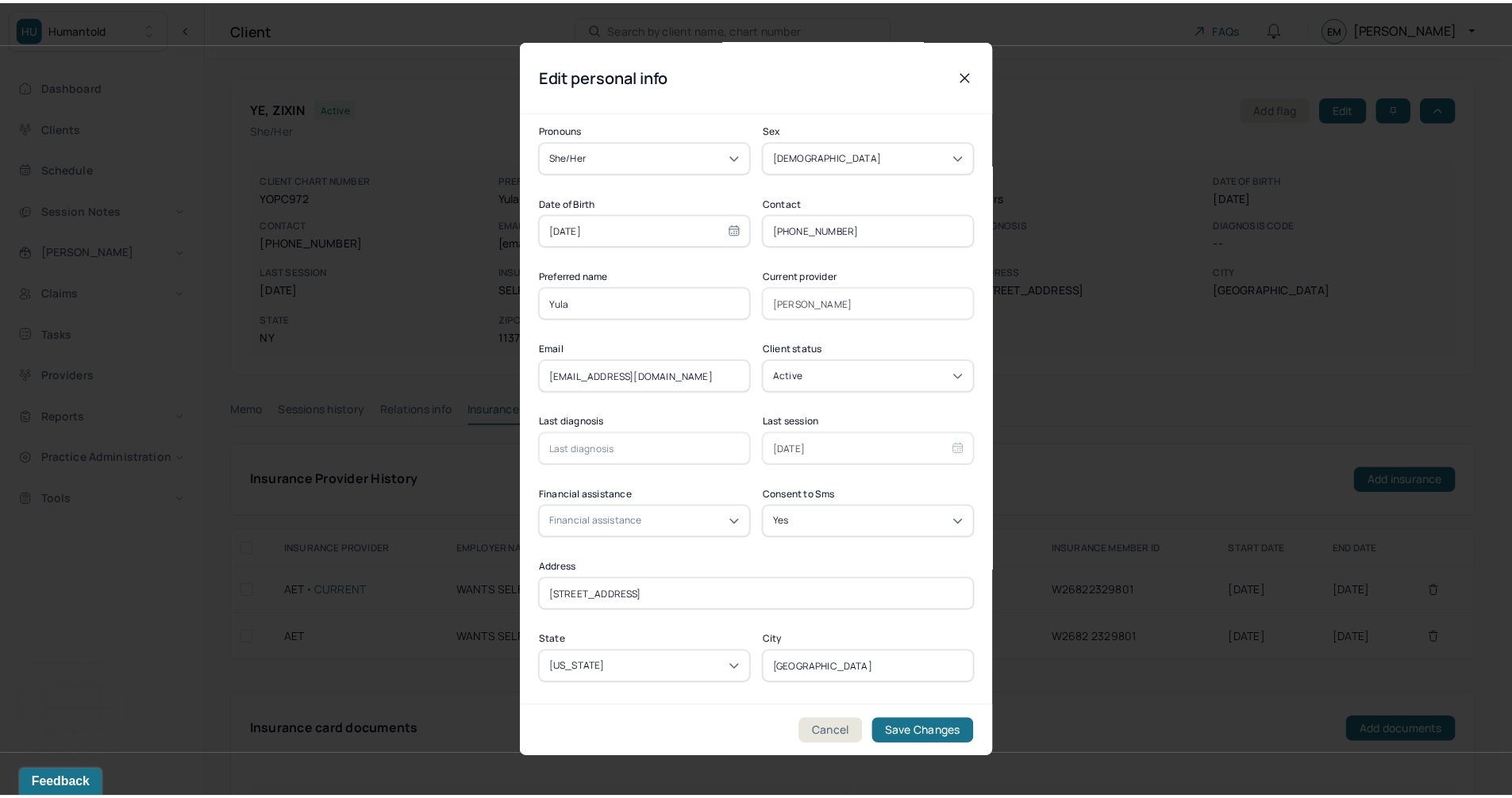 scroll, scrollTop: 148, scrollLeft: 0, axis: vertical 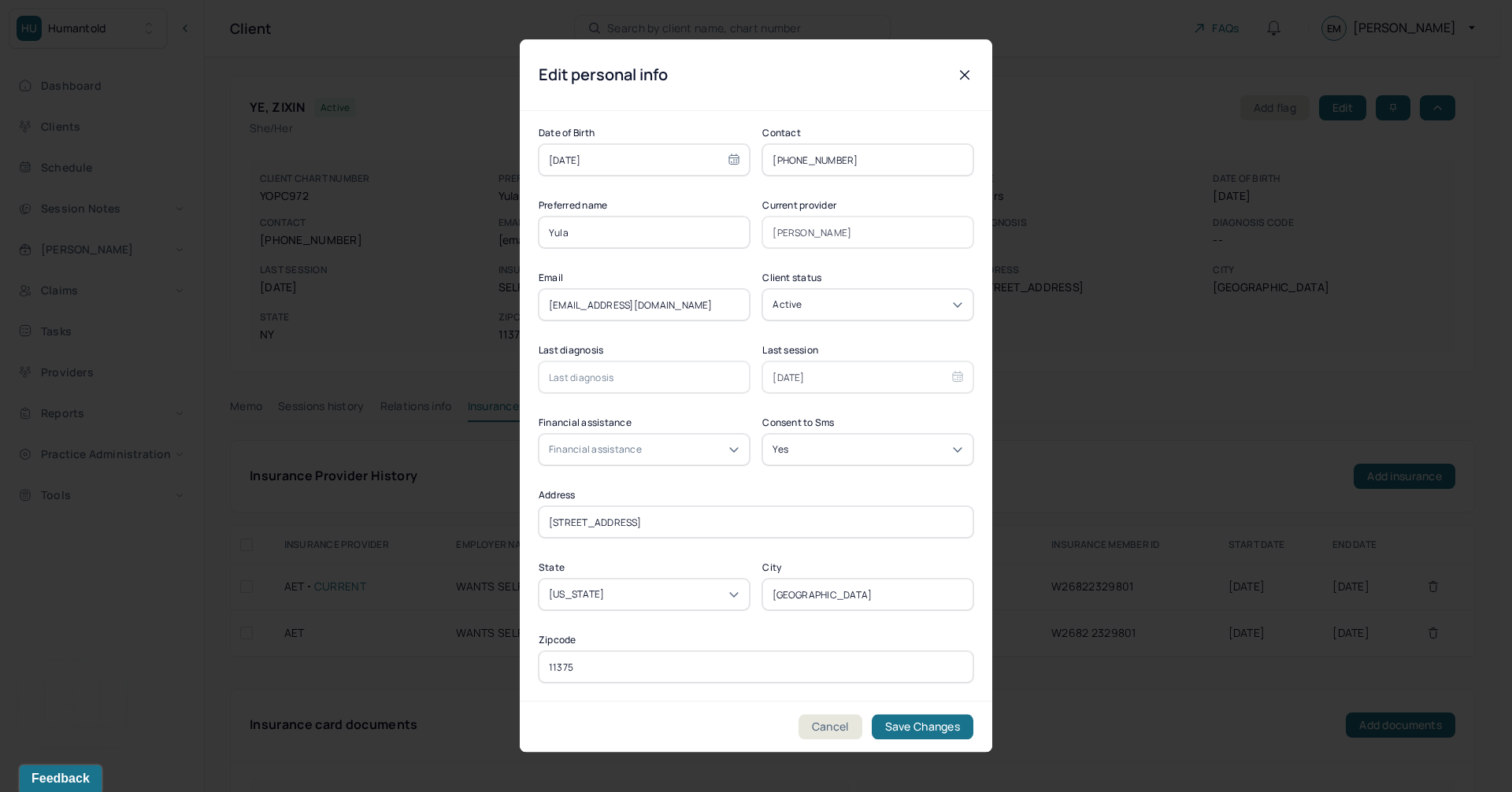 drag, startPoint x: 595, startPoint y: 666, endPoint x: 527, endPoint y: 669, distance: 68.06614 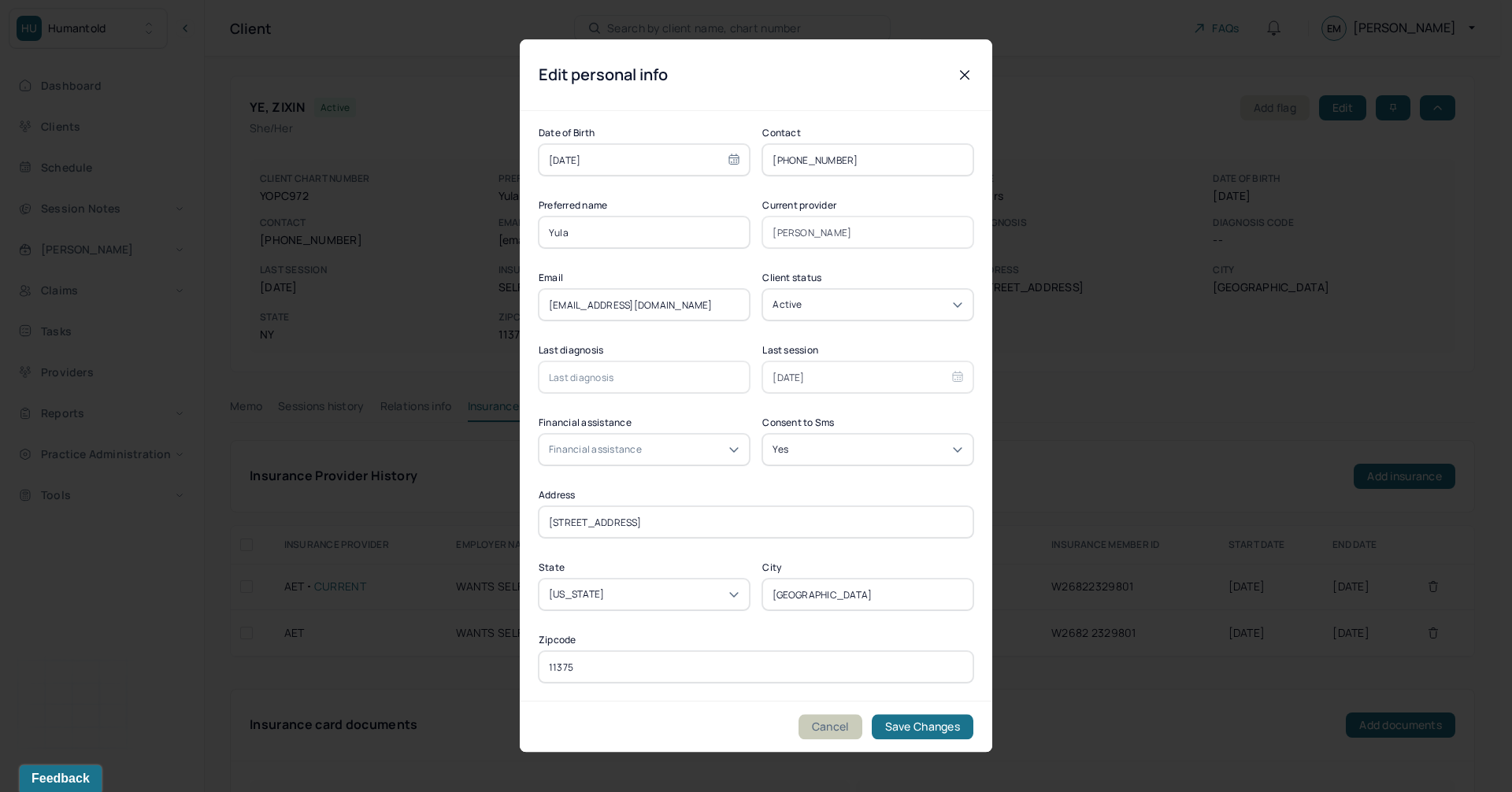 click on "Cancel" at bounding box center [830, 727] 